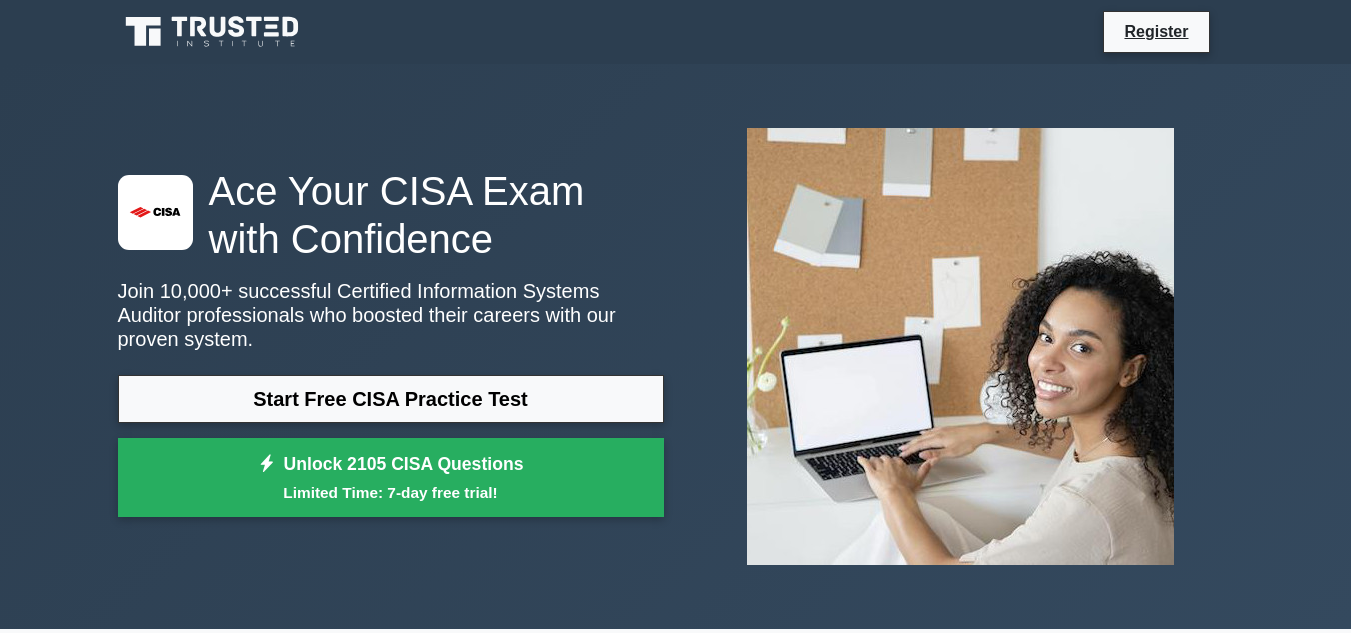 scroll, scrollTop: 0, scrollLeft: 0, axis: both 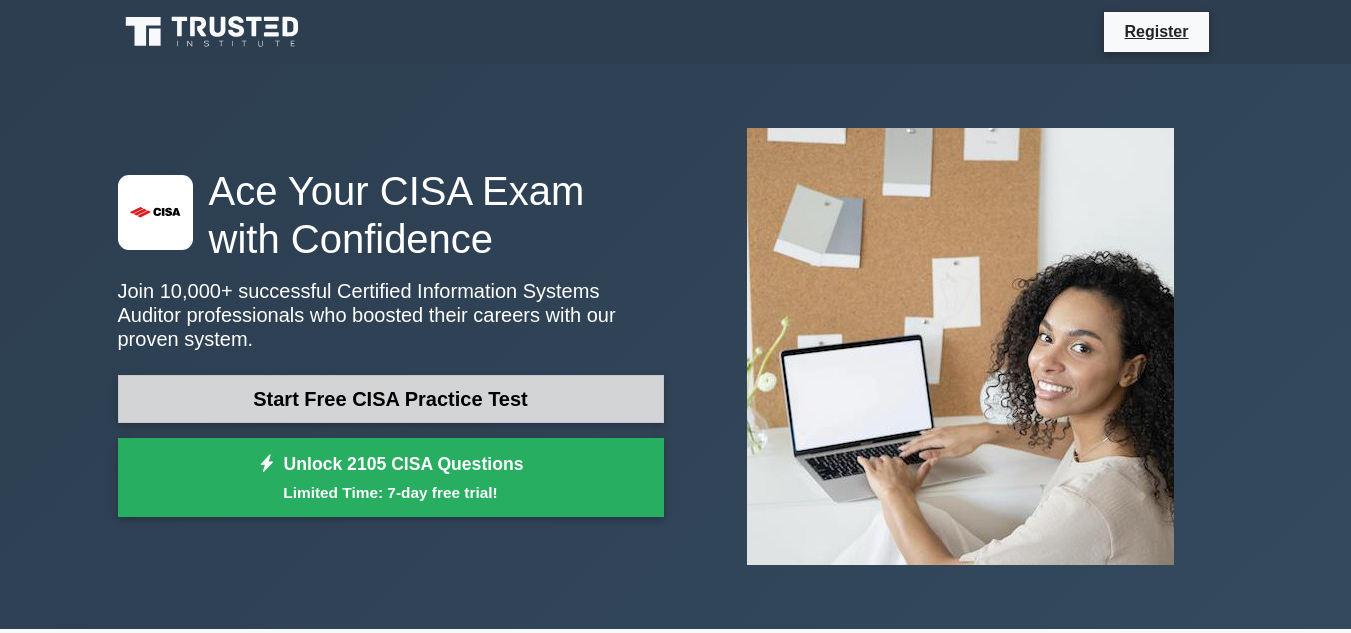 click on "Start Free CISA Practice Test" at bounding box center [391, 399] 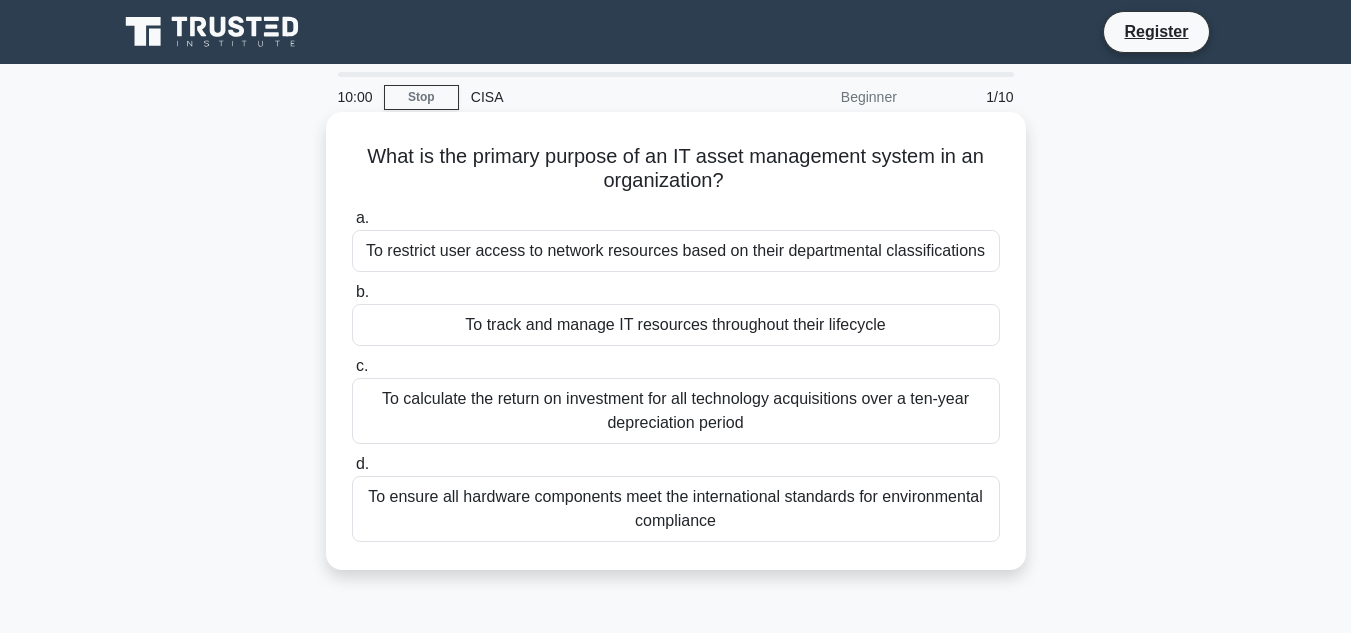 scroll, scrollTop: 0, scrollLeft: 0, axis: both 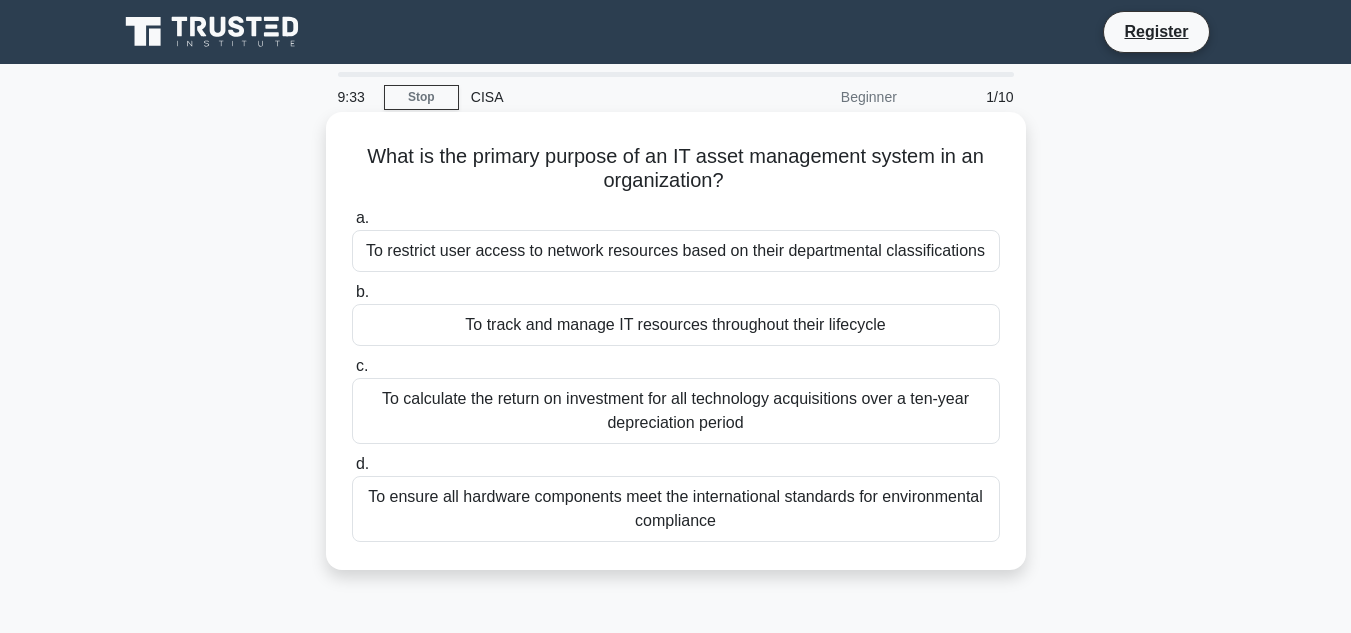 click on "To track and manage IT resources throughout their lifecycle" at bounding box center (676, 325) 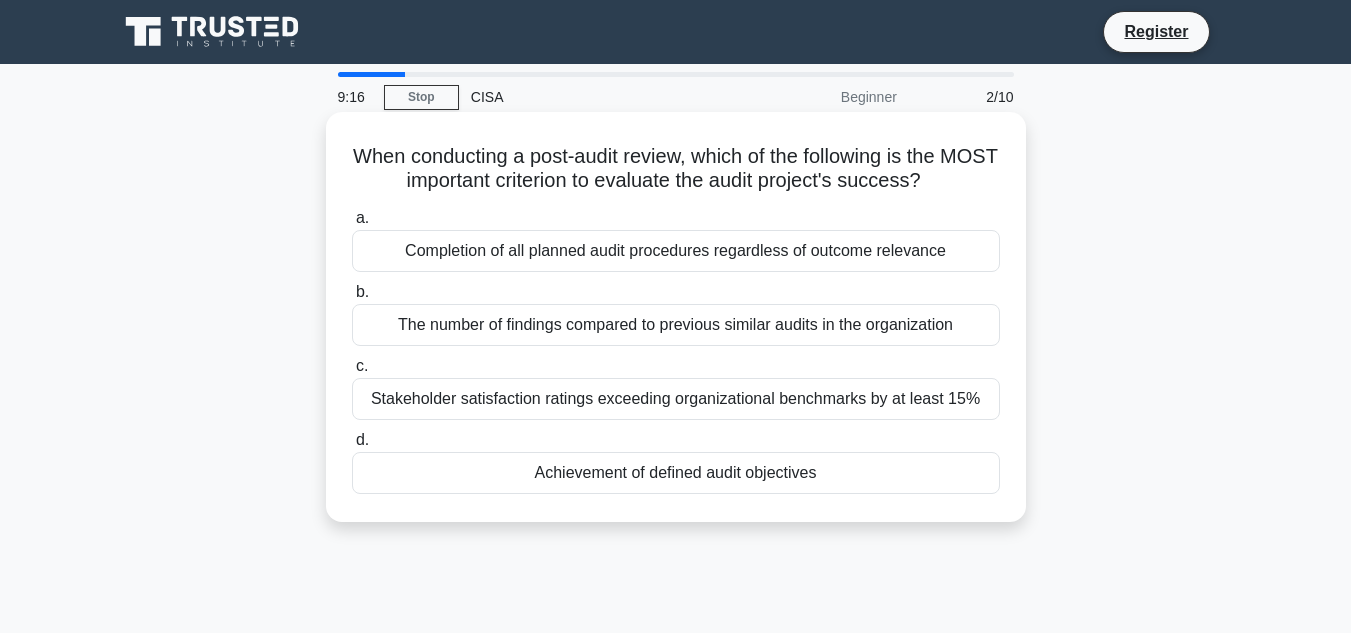 click on "Achievement of defined audit objectives" at bounding box center (676, 473) 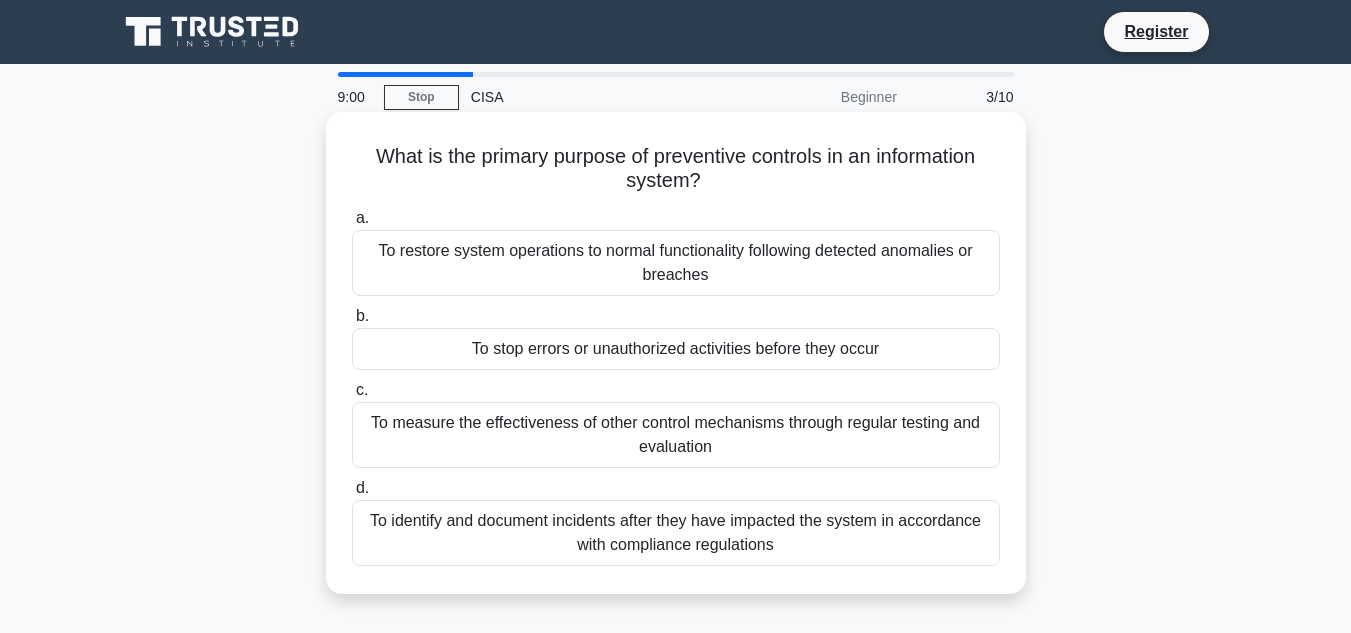 click on "To stop errors or unauthorized activities before they occur" at bounding box center (676, 349) 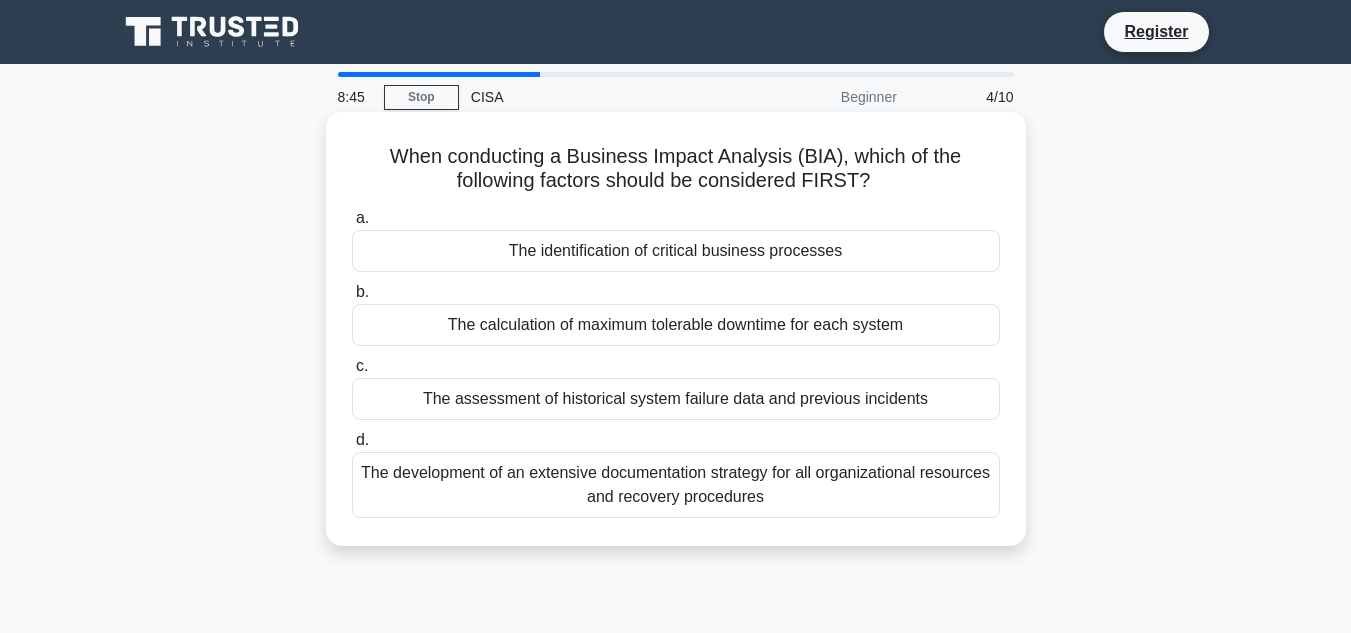 click on "The identification of critical business processes" at bounding box center (676, 251) 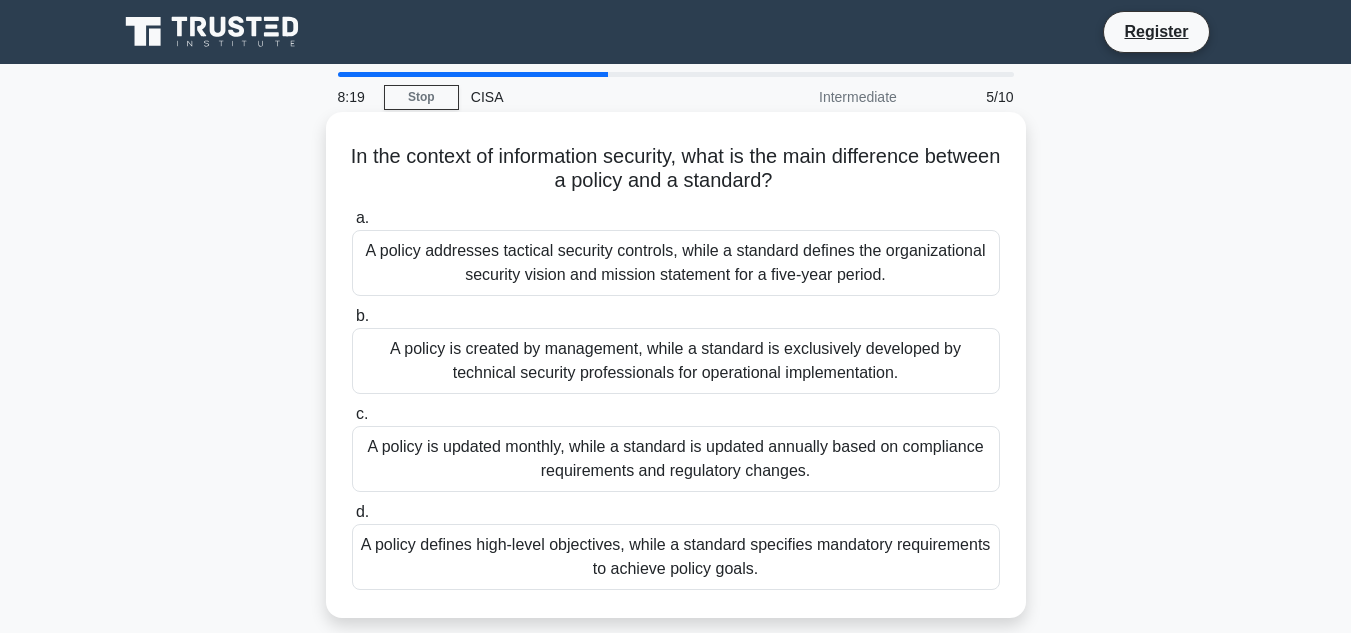 click on "A policy defines high-level objectives, while a standard specifies mandatory requirements to achieve policy goals." at bounding box center (676, 557) 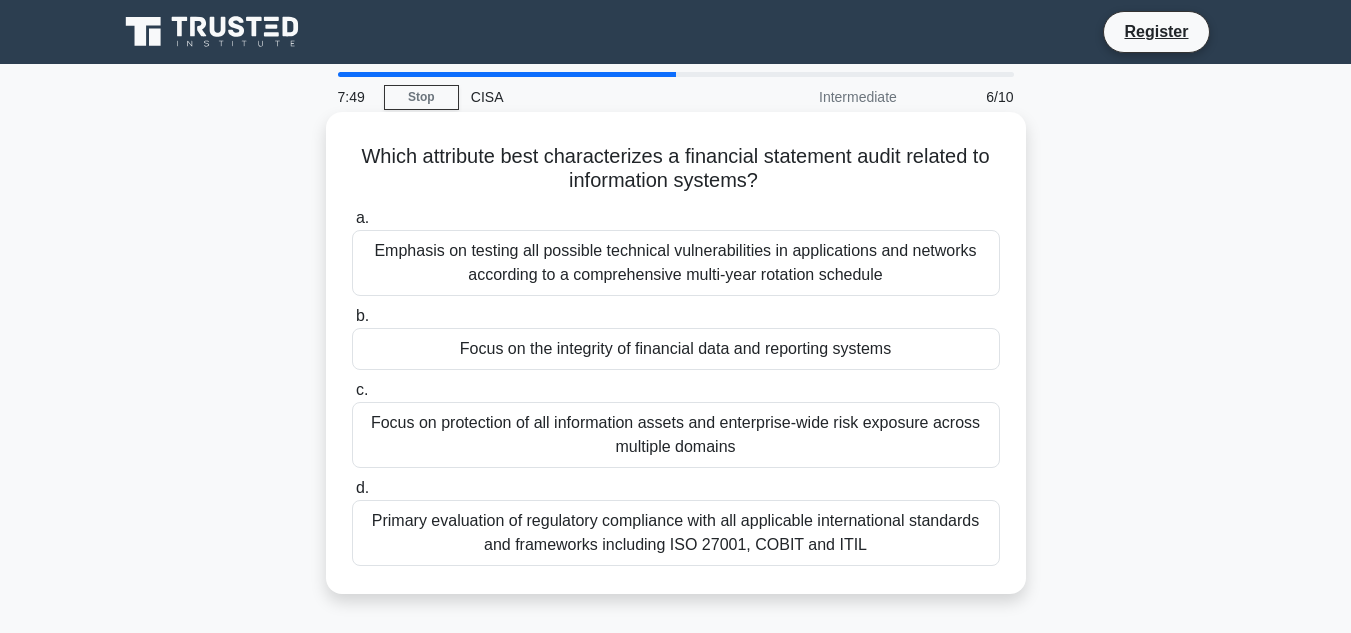 click on "Focus on the integrity of financial data and reporting systems" at bounding box center (676, 349) 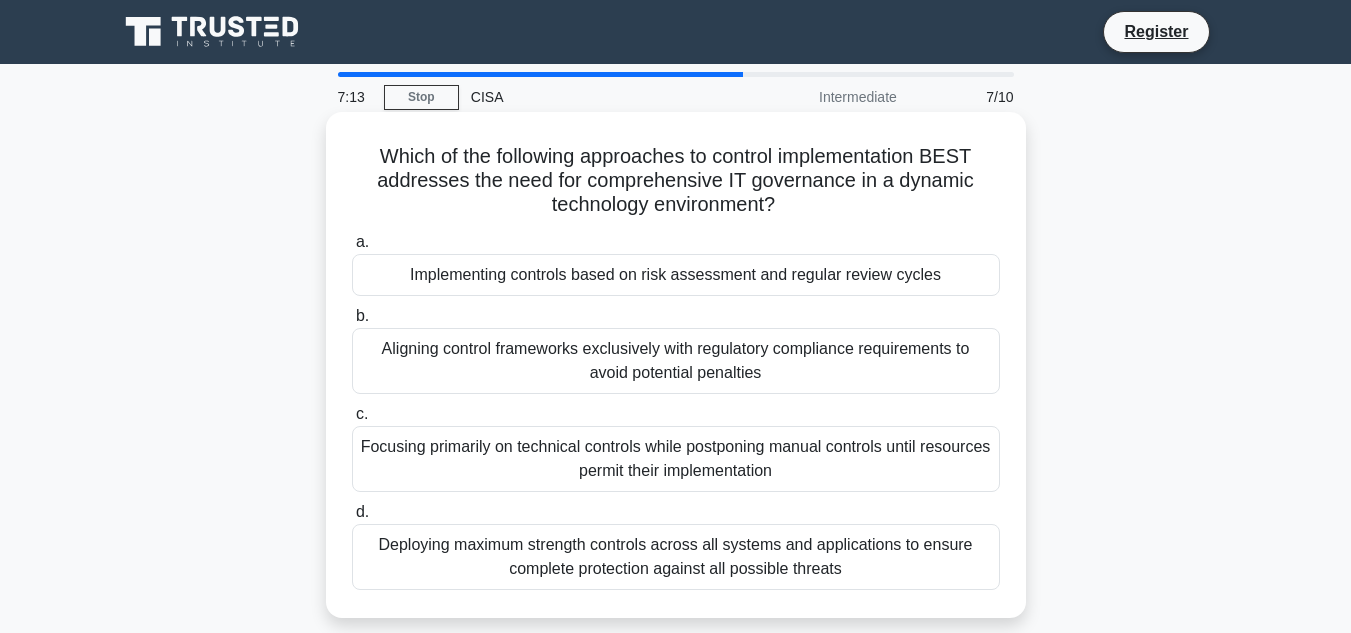 click on "Aligning control frameworks exclusively with regulatory compliance requirements to avoid potential penalties" at bounding box center [676, 361] 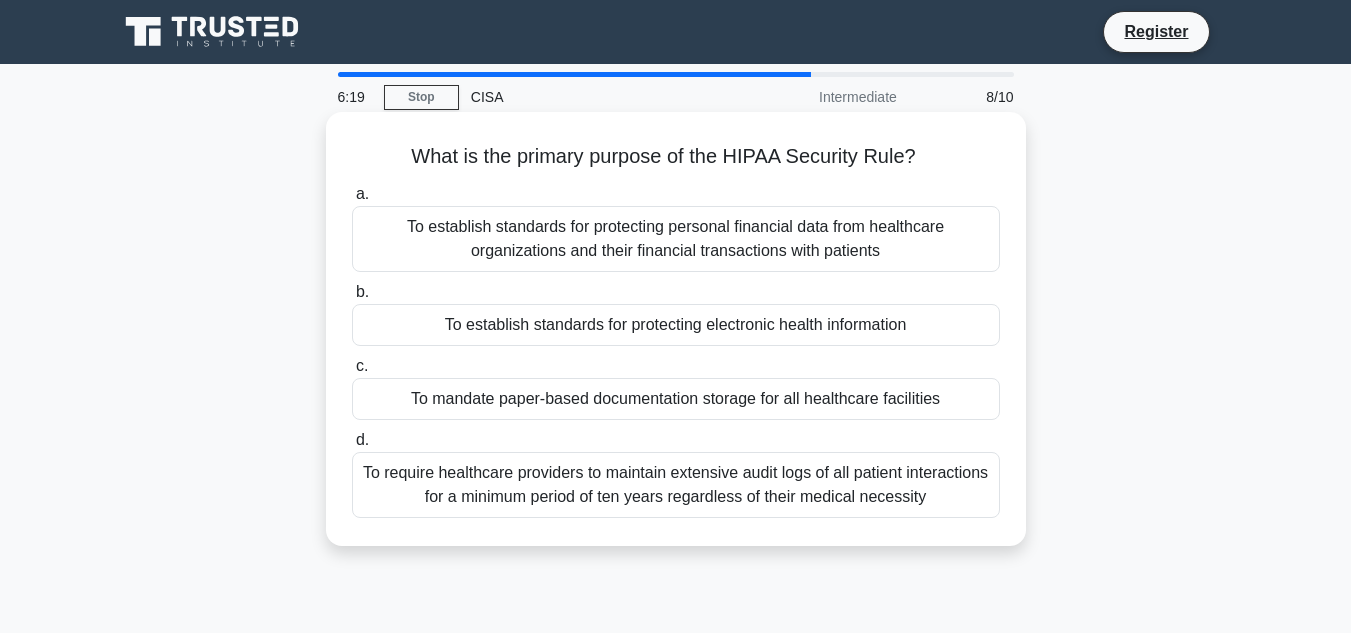 click on "To establish standards for protecting electronic health information" at bounding box center (676, 325) 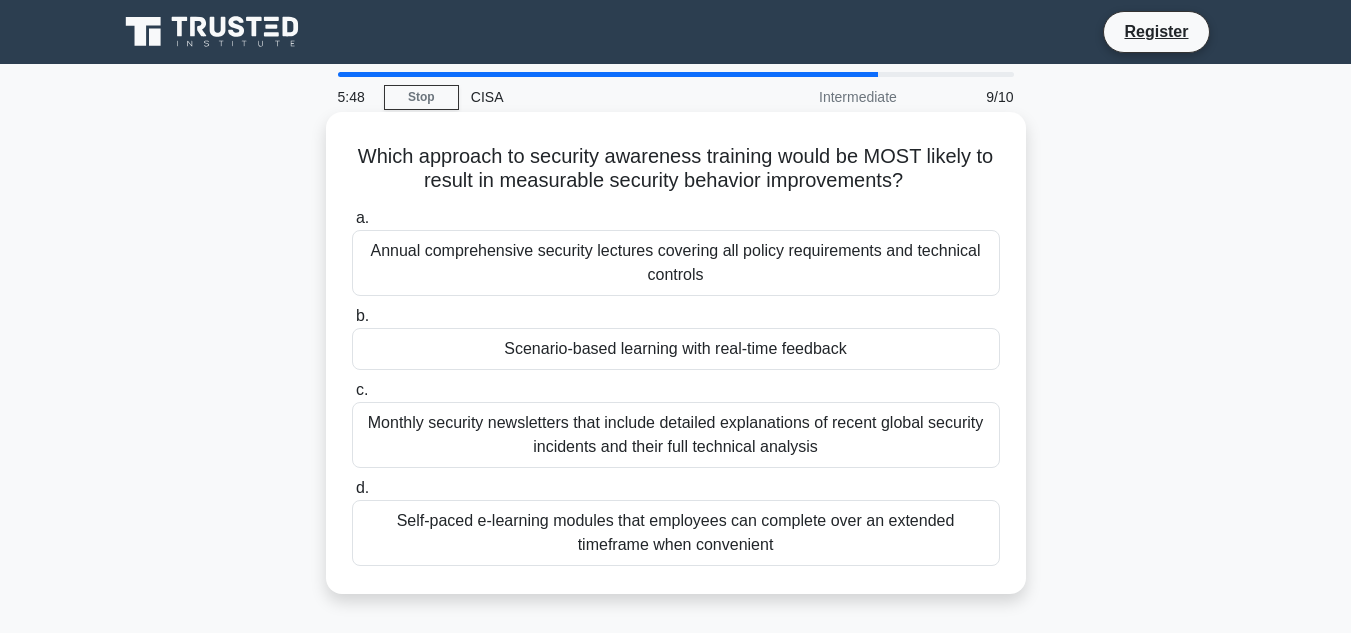 click on "Scenario-based learning with real-time feedback" at bounding box center (676, 349) 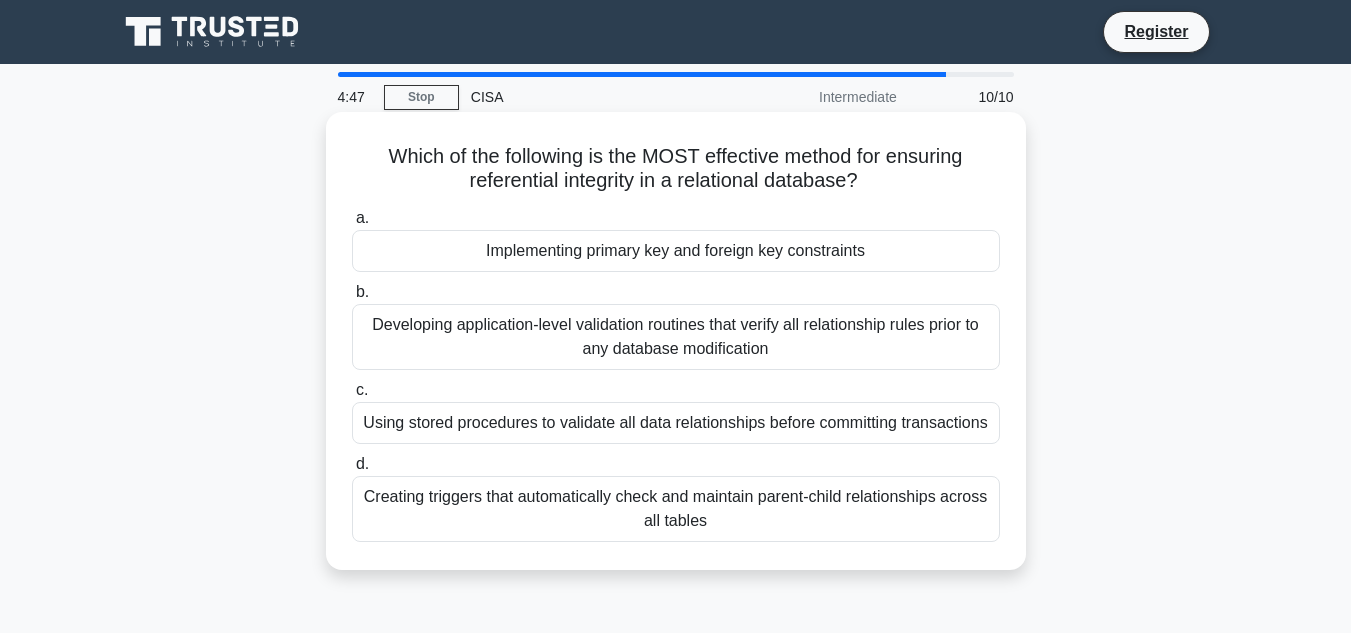 click on "Implementing primary key and foreign key constraints" at bounding box center (676, 251) 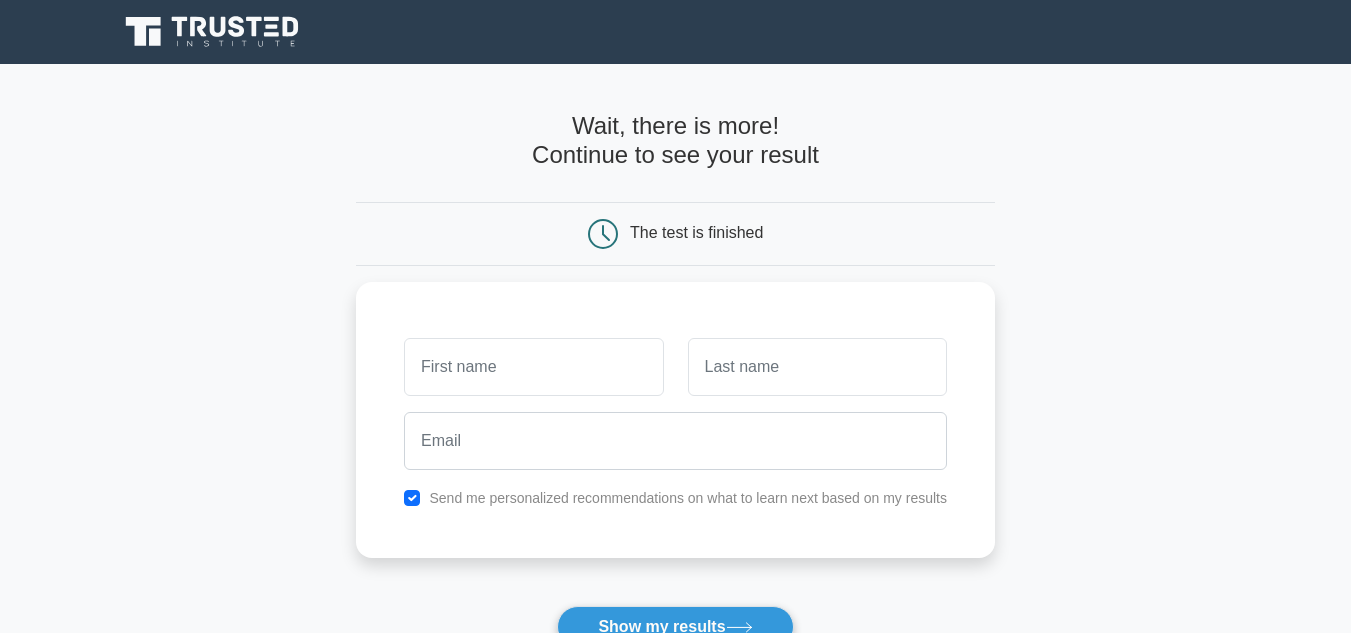 scroll, scrollTop: 0, scrollLeft: 0, axis: both 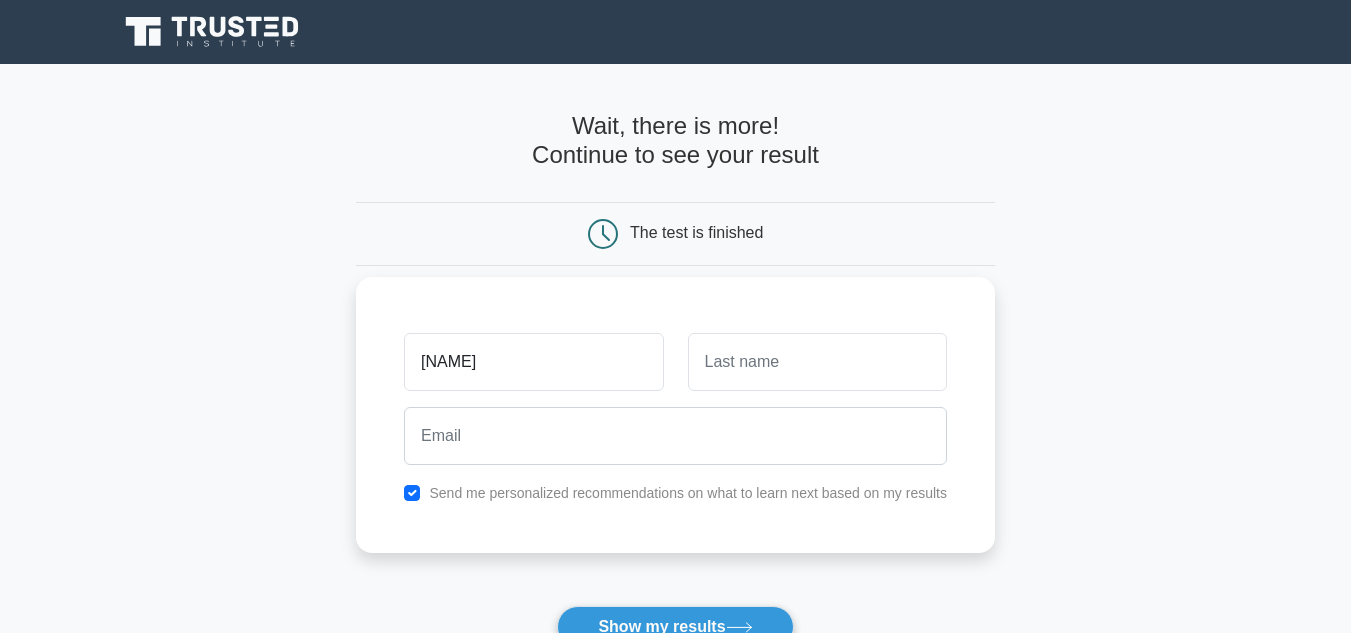 type on "[NAME]" 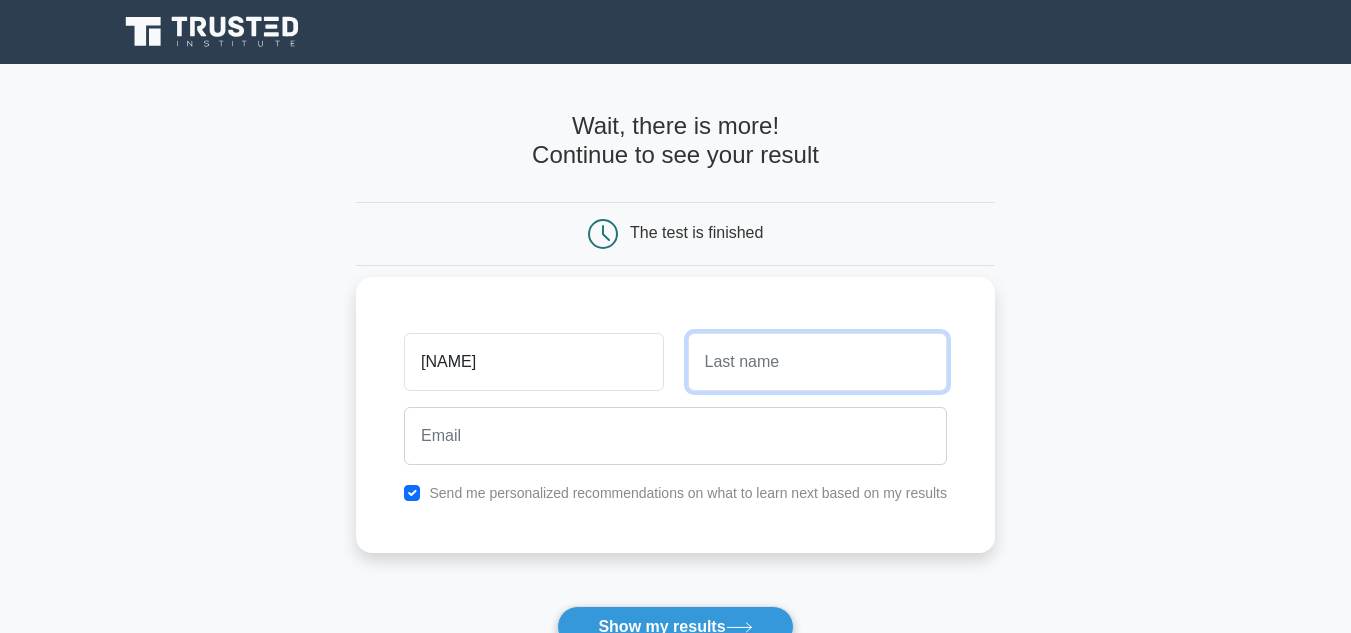 click at bounding box center [817, 362] 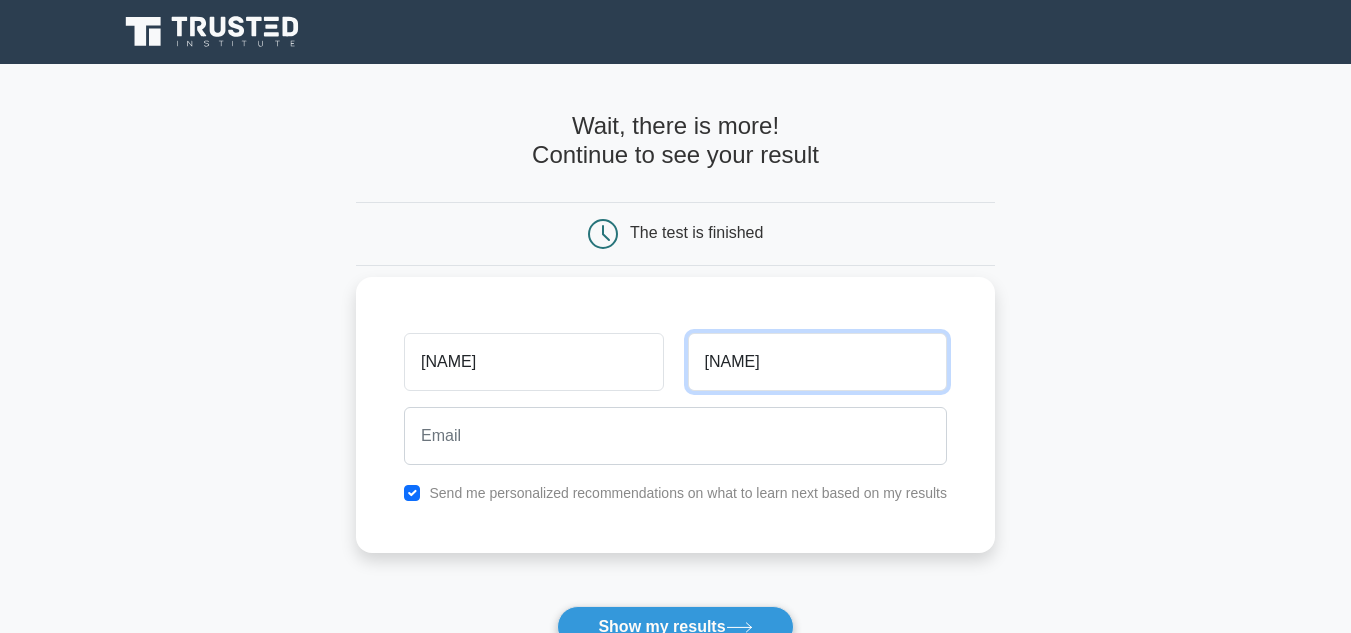 type on "Adriko" 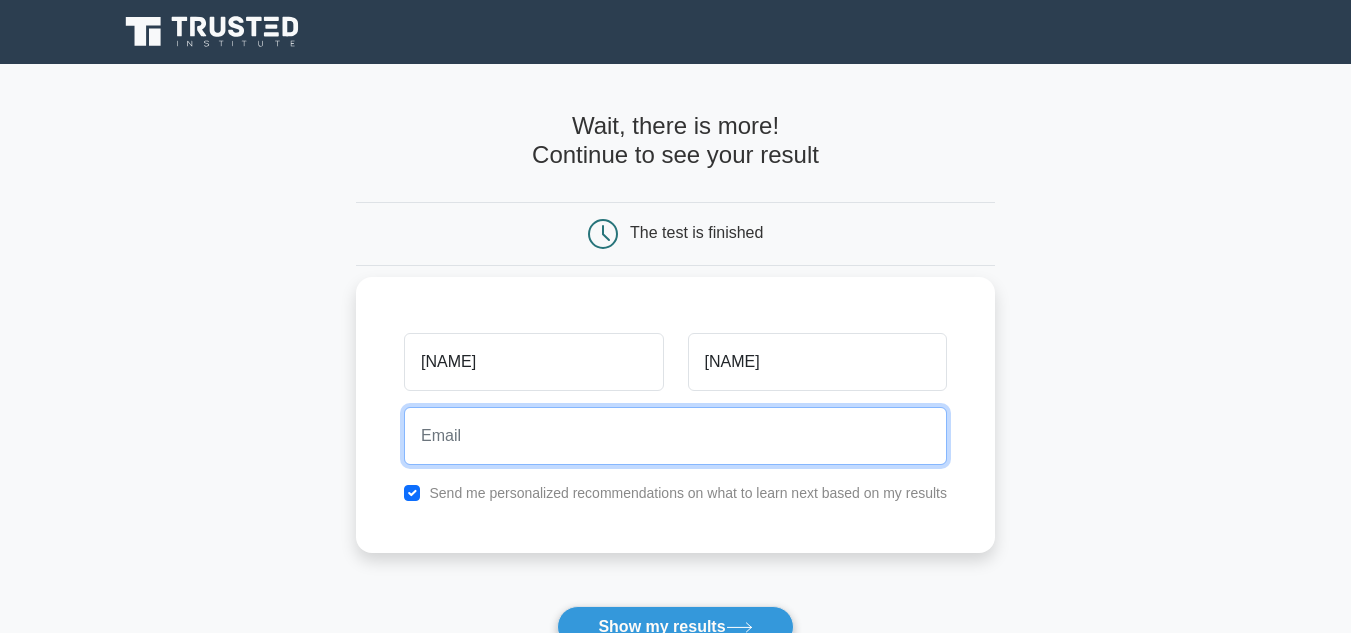 click at bounding box center (675, 436) 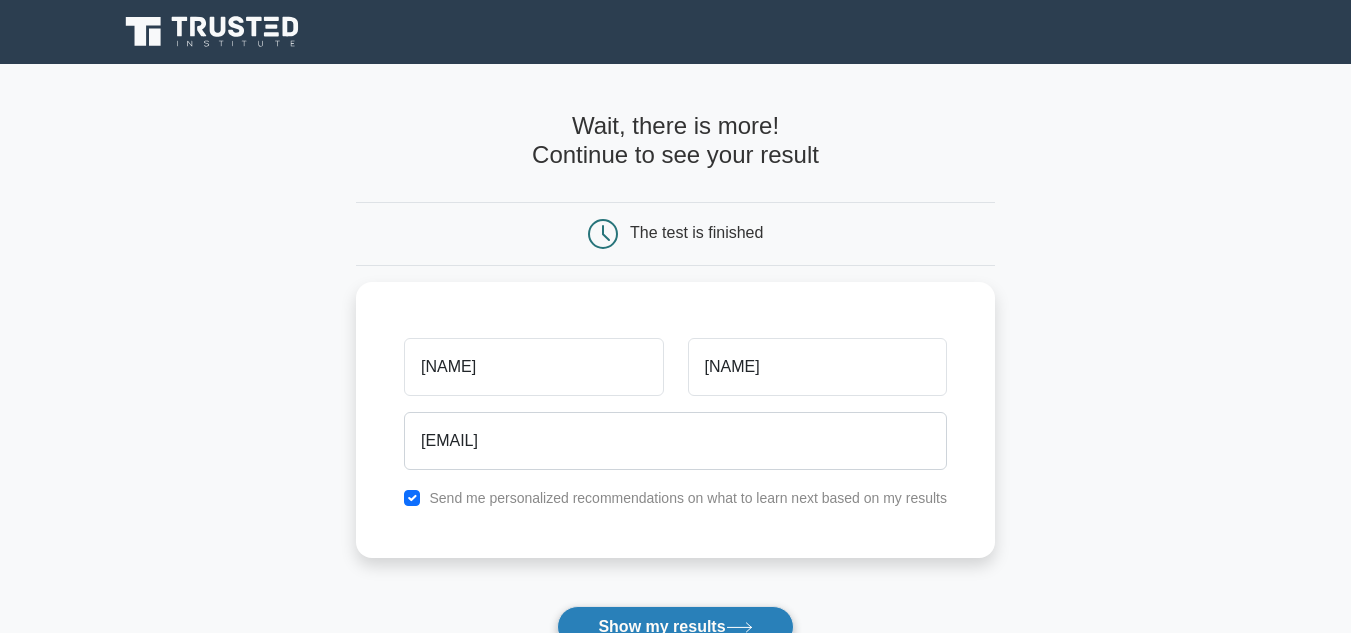 click on "Show my results" at bounding box center (675, 627) 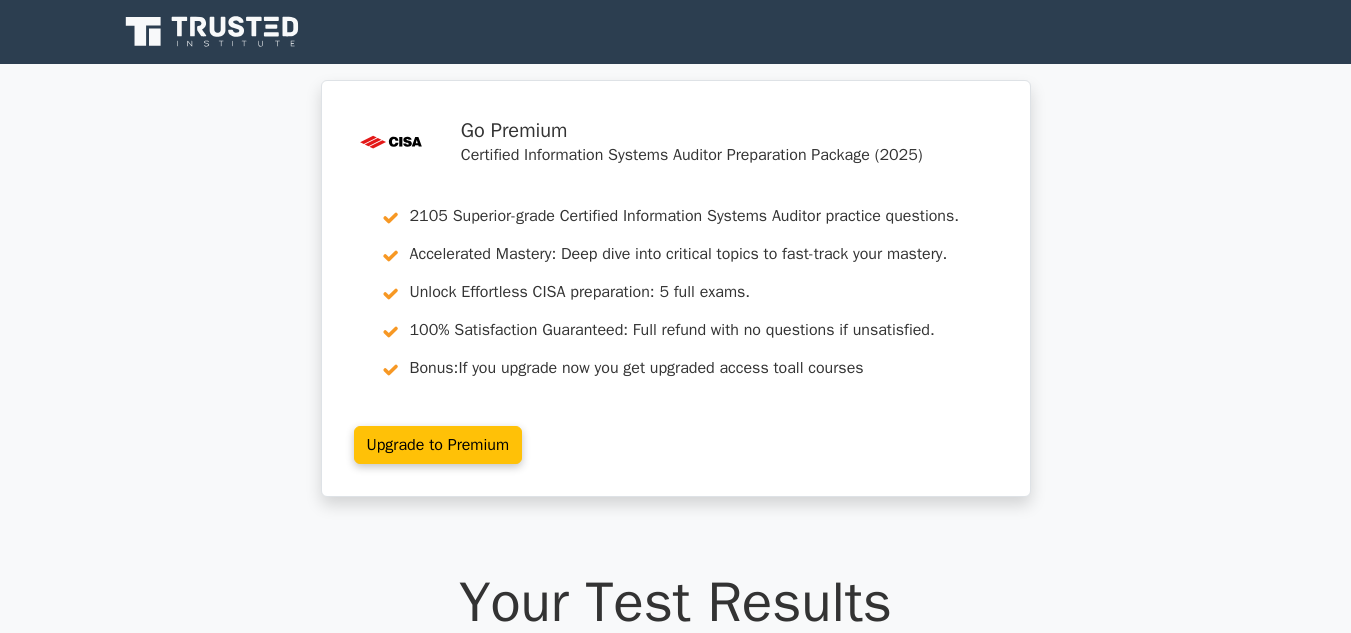 scroll, scrollTop: 0, scrollLeft: 0, axis: both 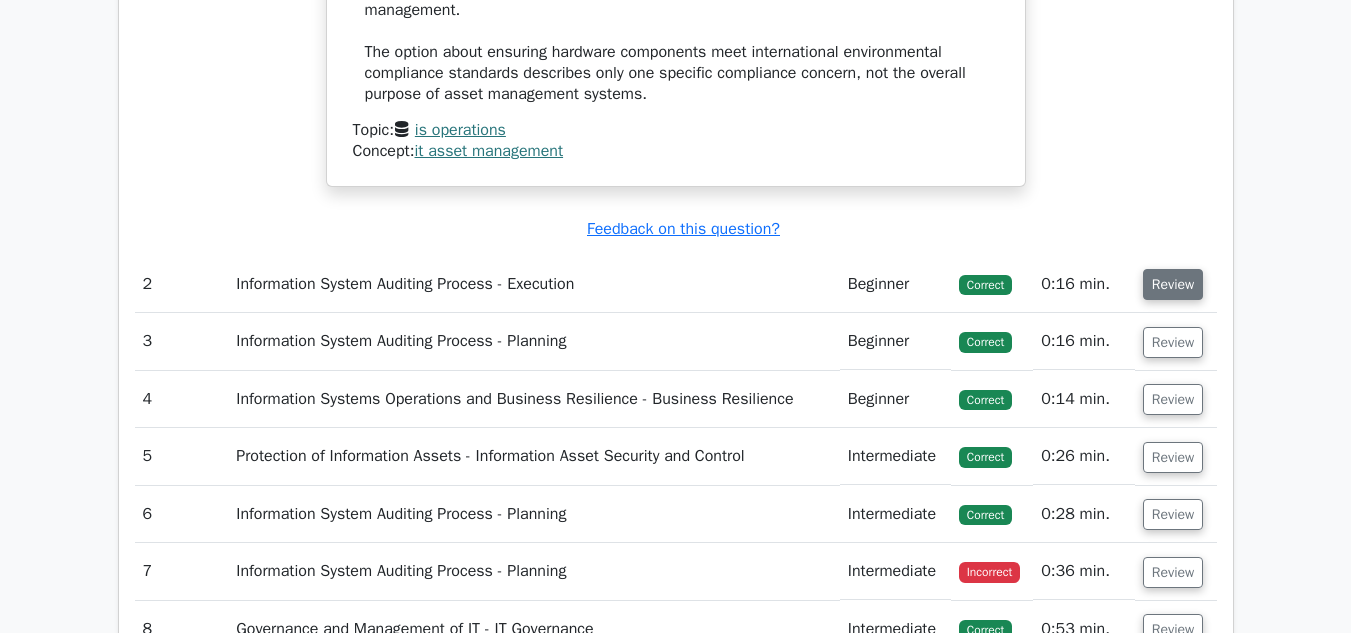 click on "Review" at bounding box center [1173, 284] 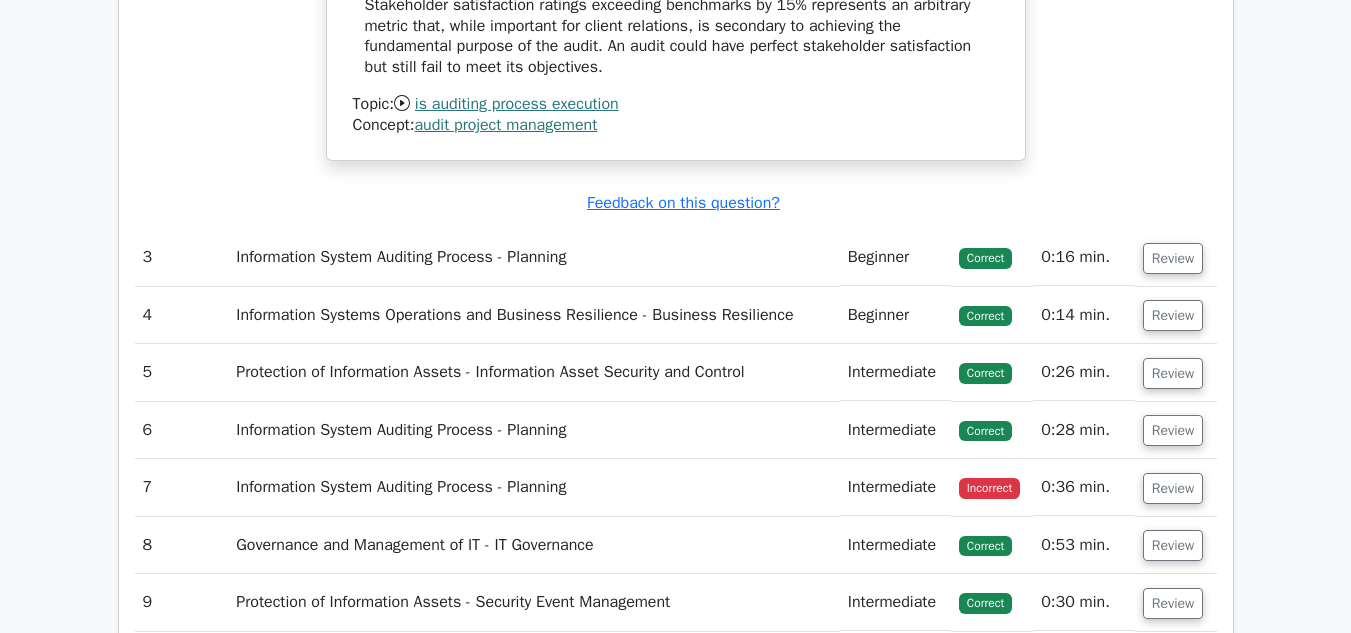 scroll, scrollTop: 3560, scrollLeft: 0, axis: vertical 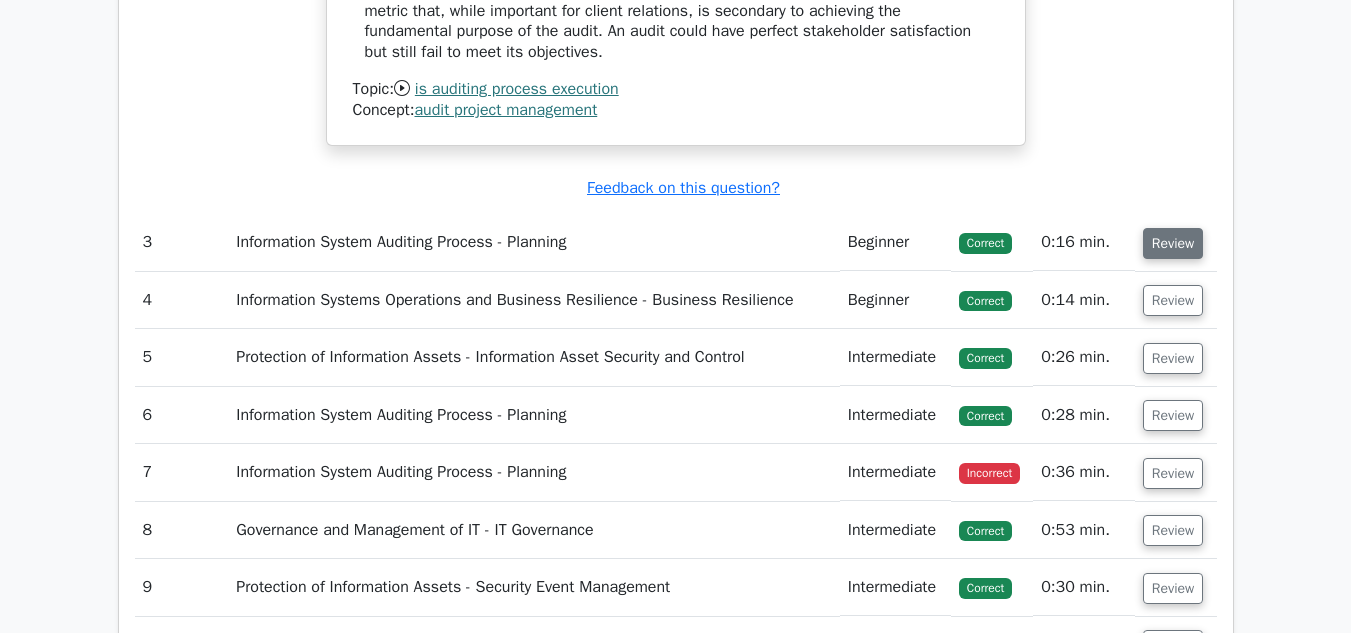 click on "Review" at bounding box center [1173, 243] 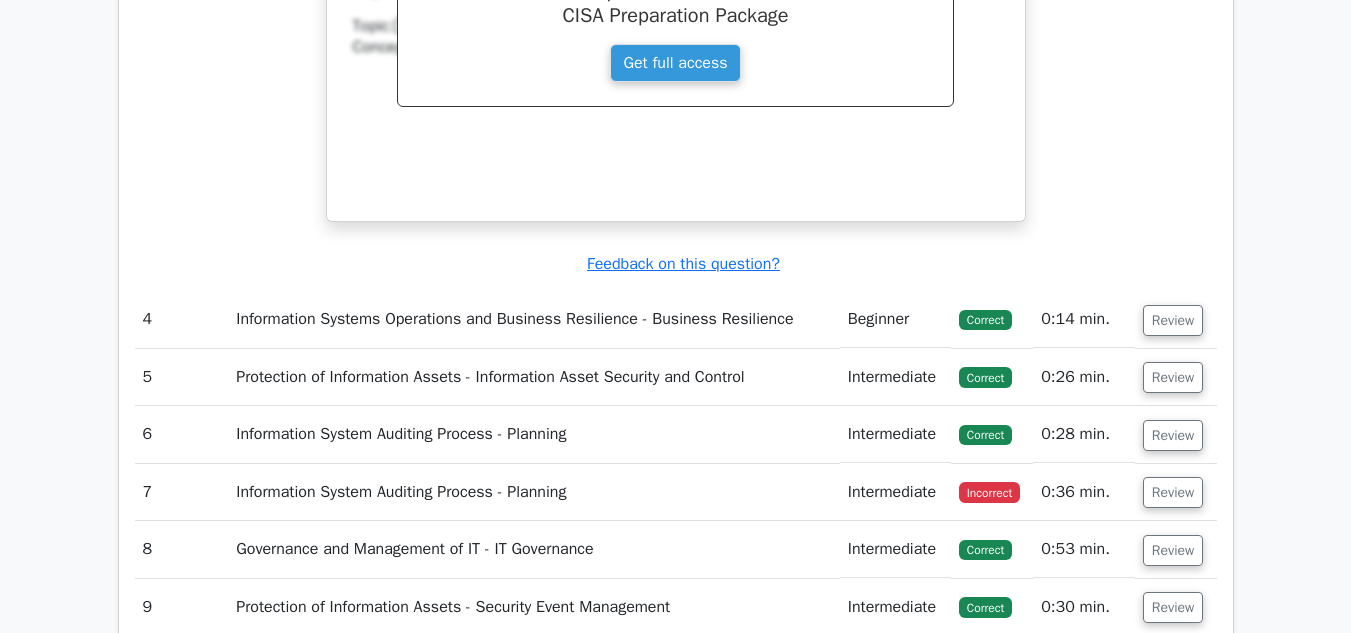 scroll, scrollTop: 4427, scrollLeft: 0, axis: vertical 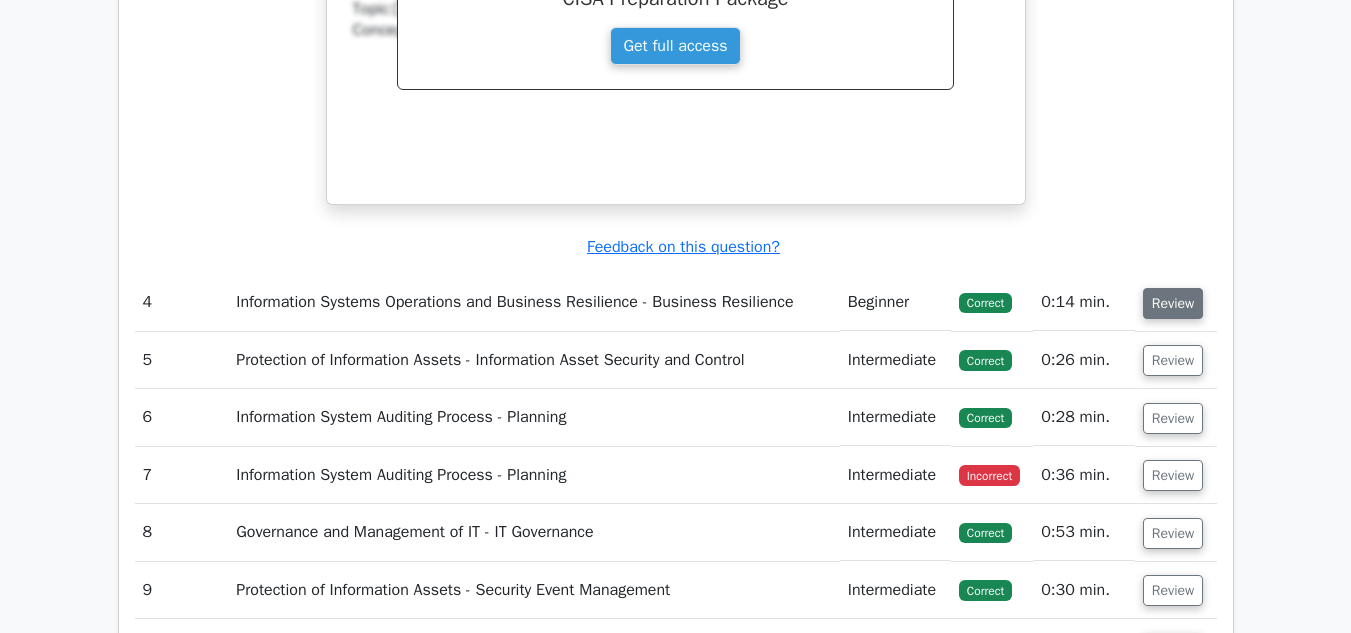click on "Review" at bounding box center [1173, 303] 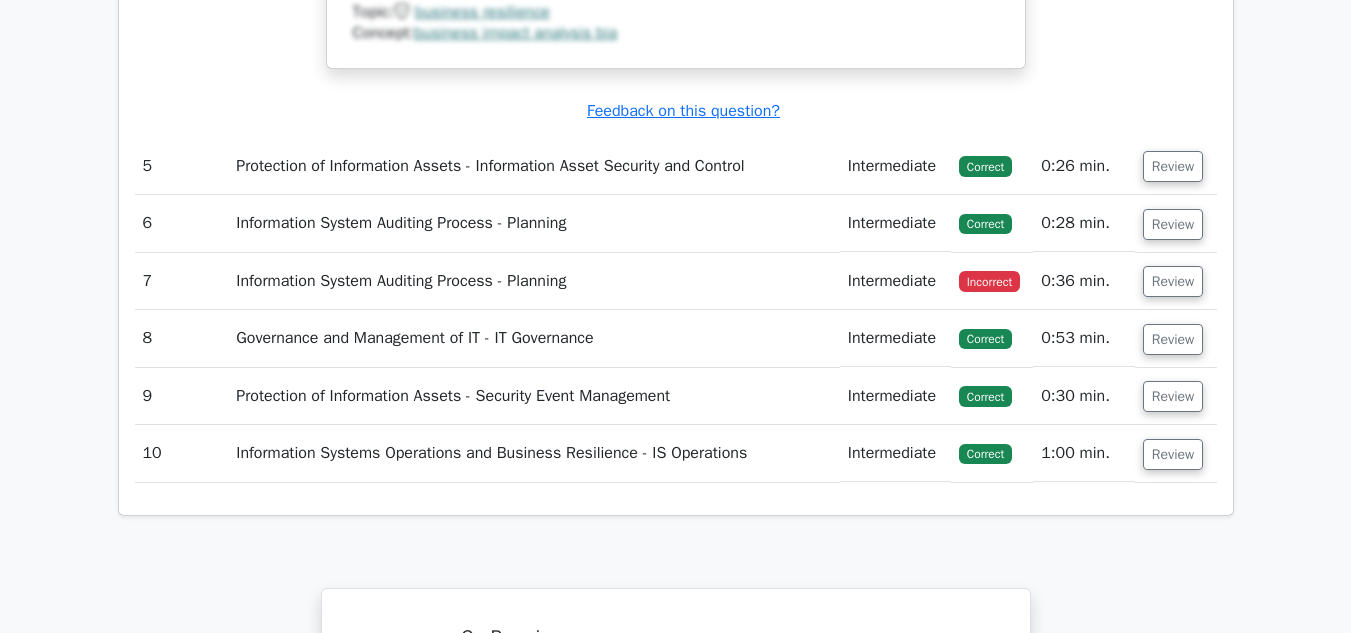 scroll, scrollTop: 5547, scrollLeft: 0, axis: vertical 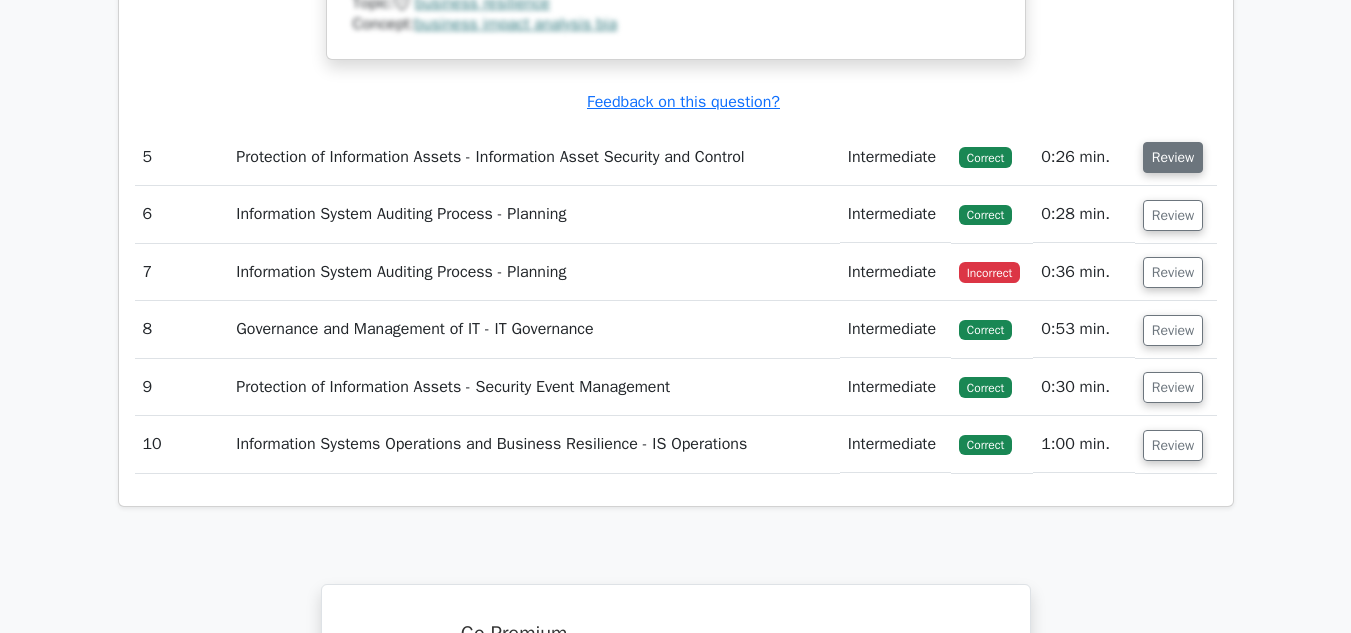 click on "Review" at bounding box center [1173, 157] 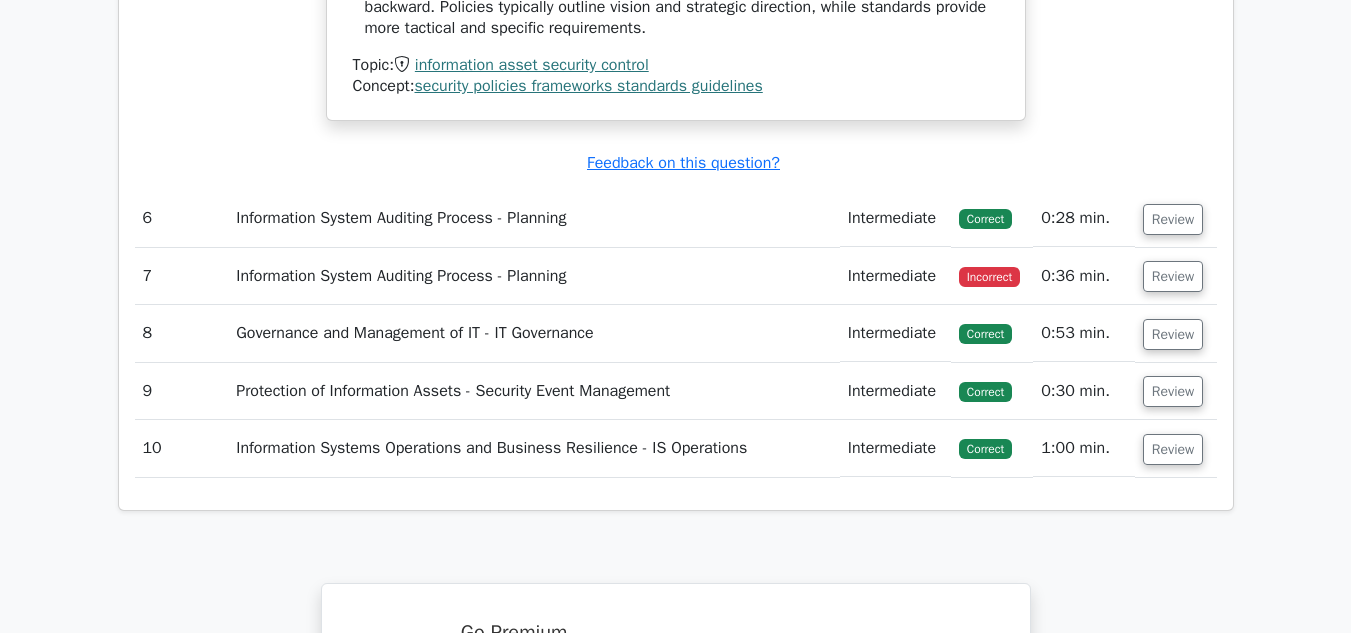 scroll, scrollTop: 6680, scrollLeft: 0, axis: vertical 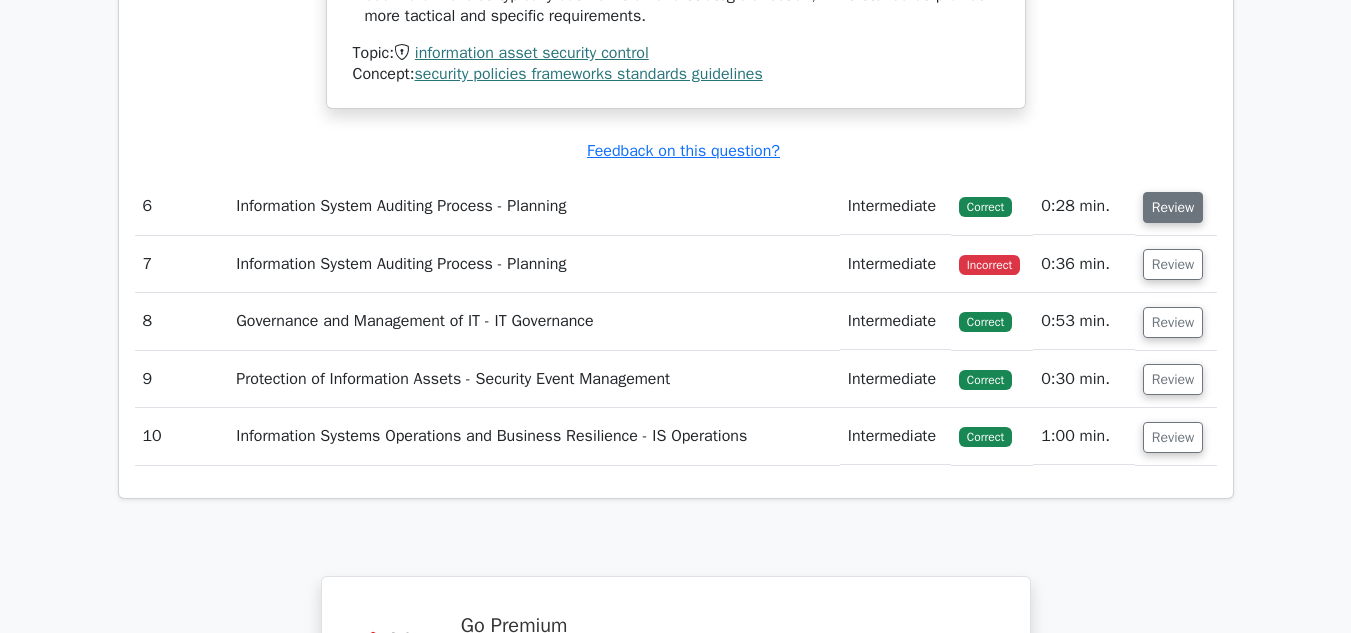 click on "Review" at bounding box center [1173, 207] 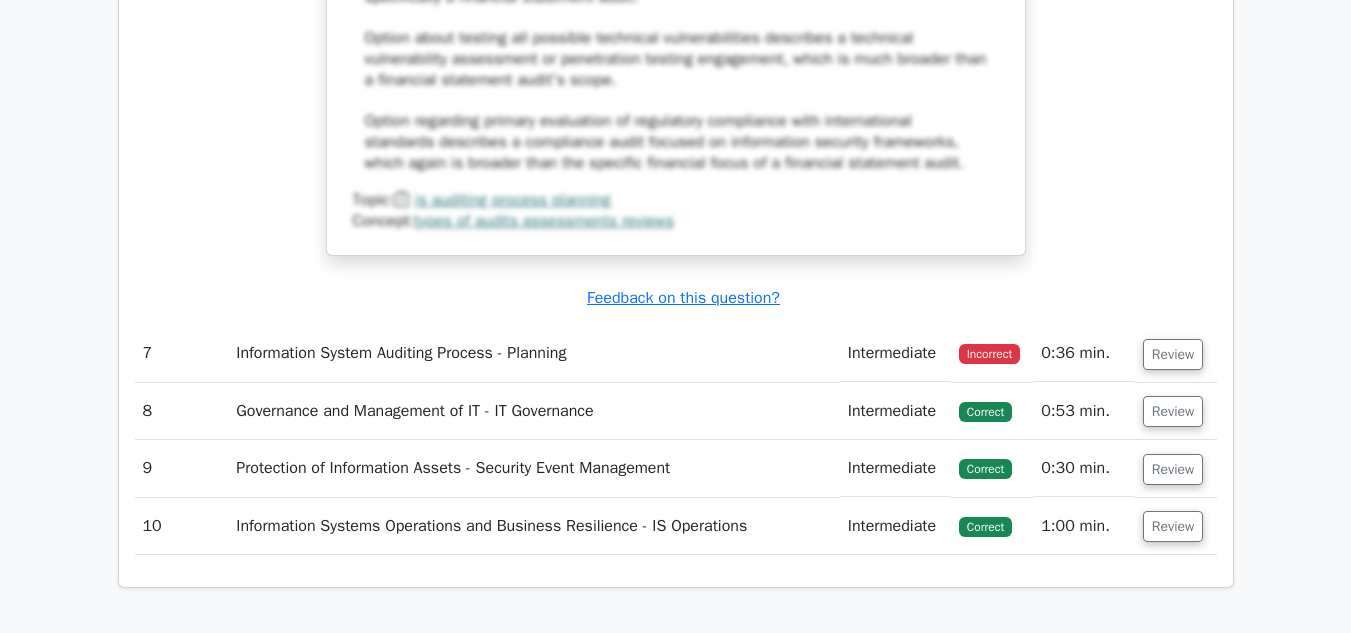 scroll, scrollTop: 7746, scrollLeft: 0, axis: vertical 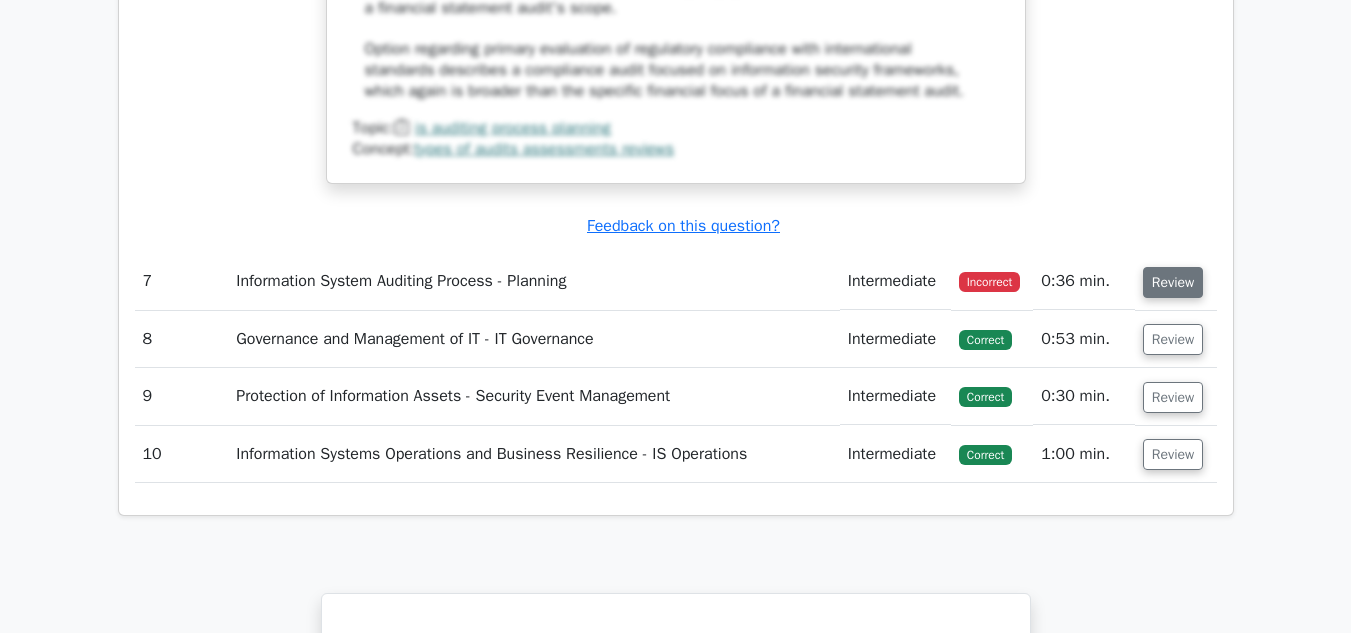 click on "Review" at bounding box center [1173, 282] 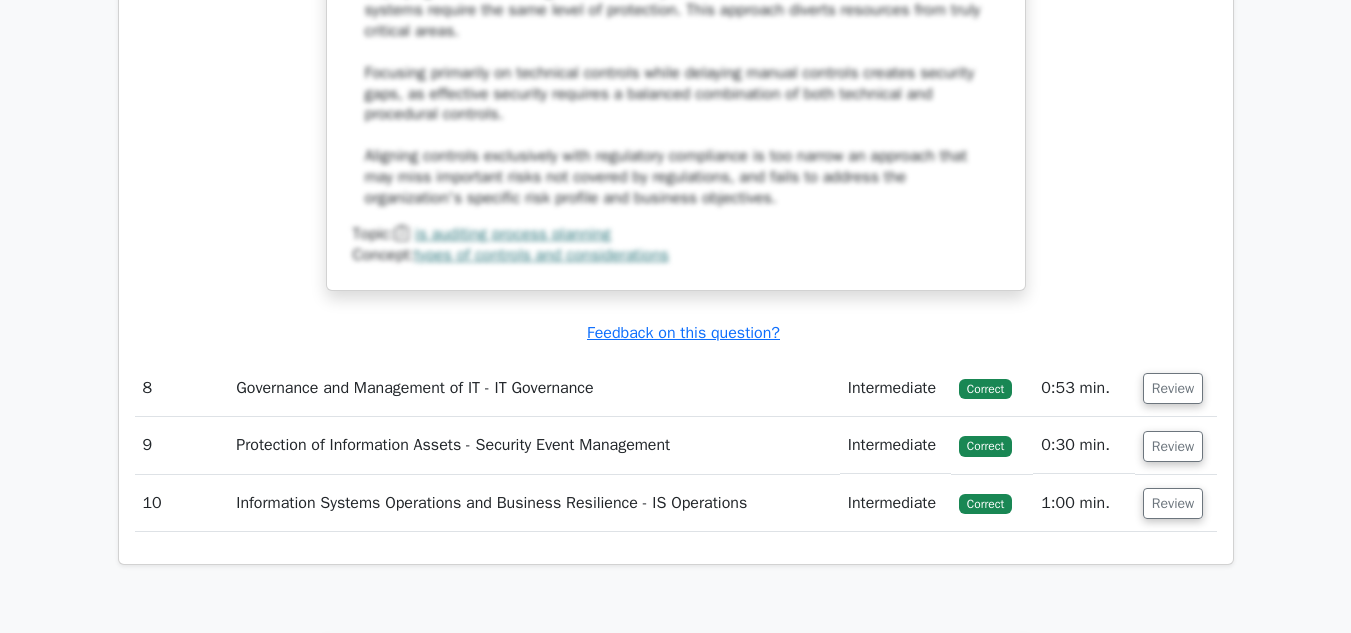 scroll, scrollTop: 8891, scrollLeft: 0, axis: vertical 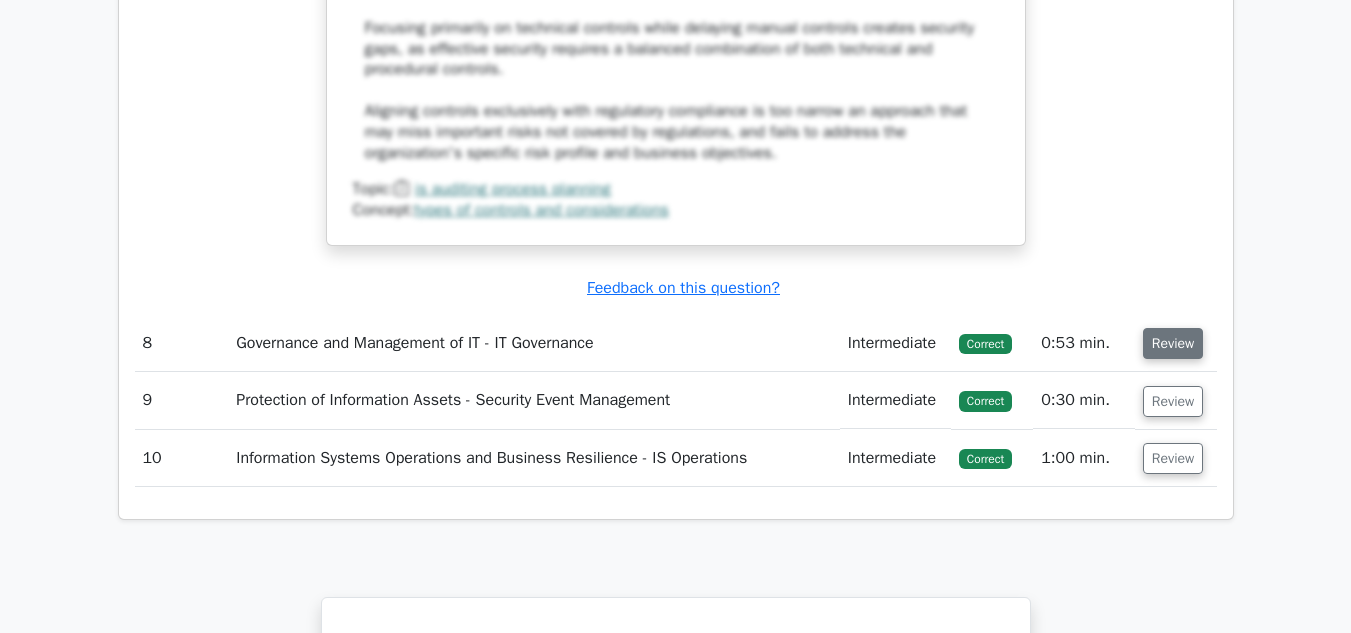click on "Review" at bounding box center [1173, 343] 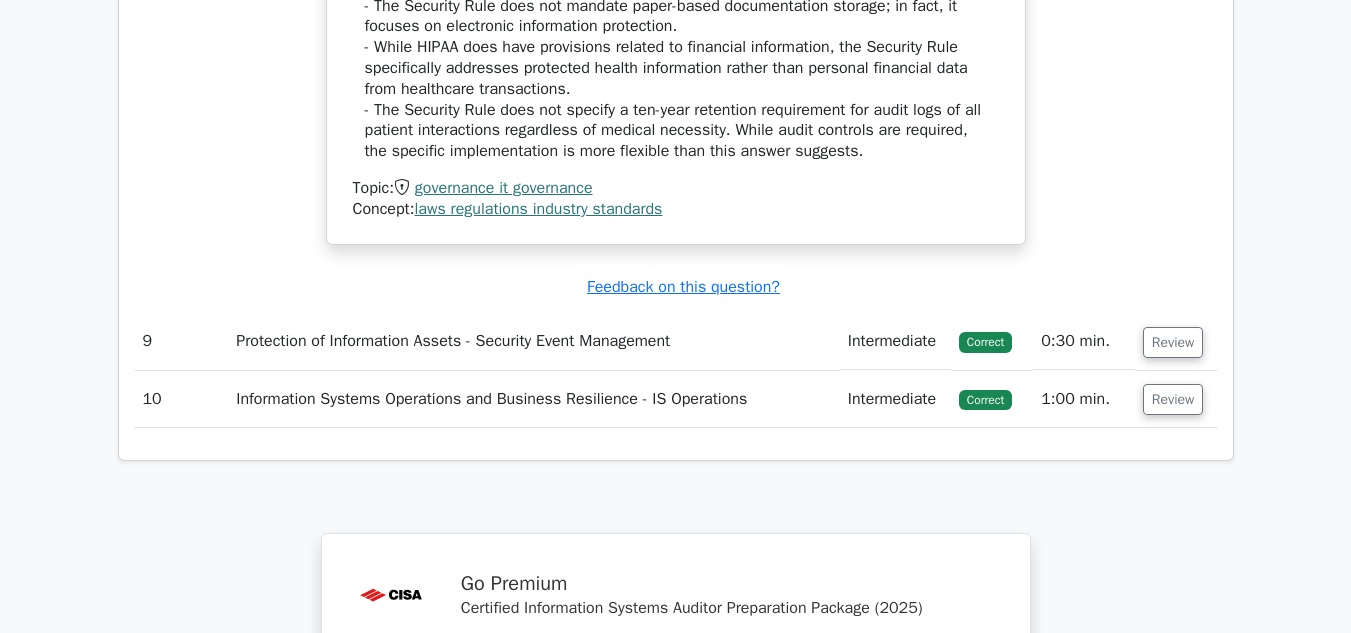 scroll, scrollTop: 9878, scrollLeft: 0, axis: vertical 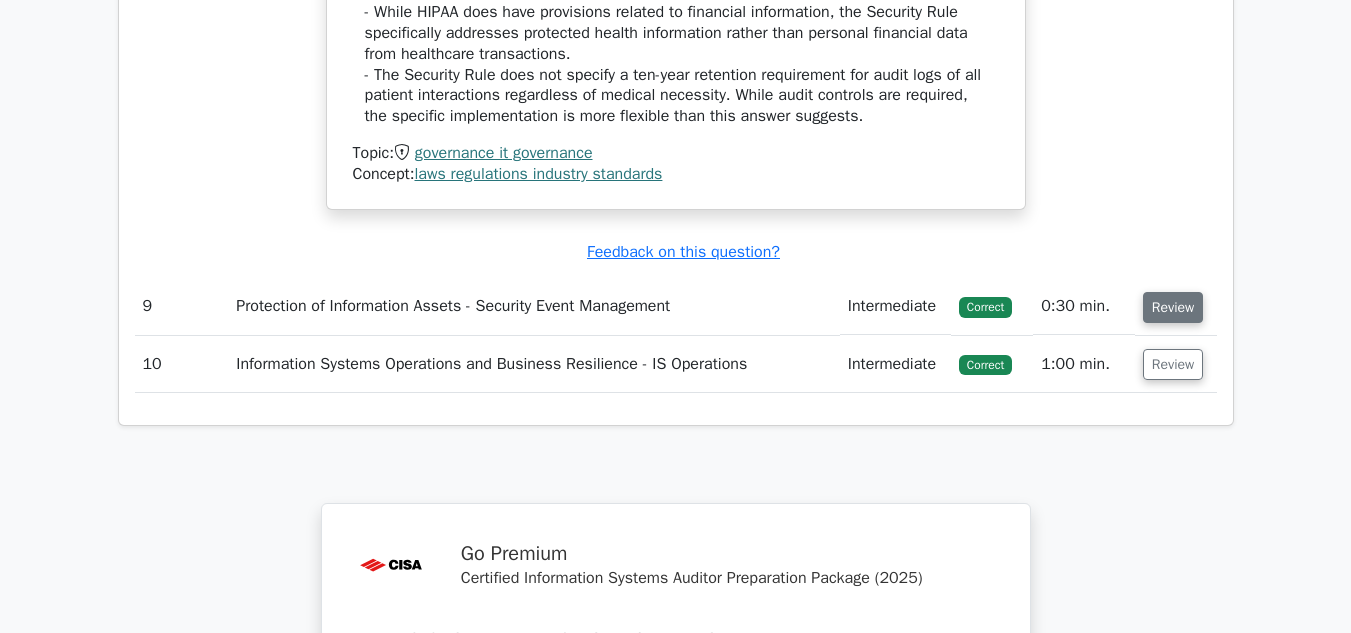 click on "Review" at bounding box center (1173, 307) 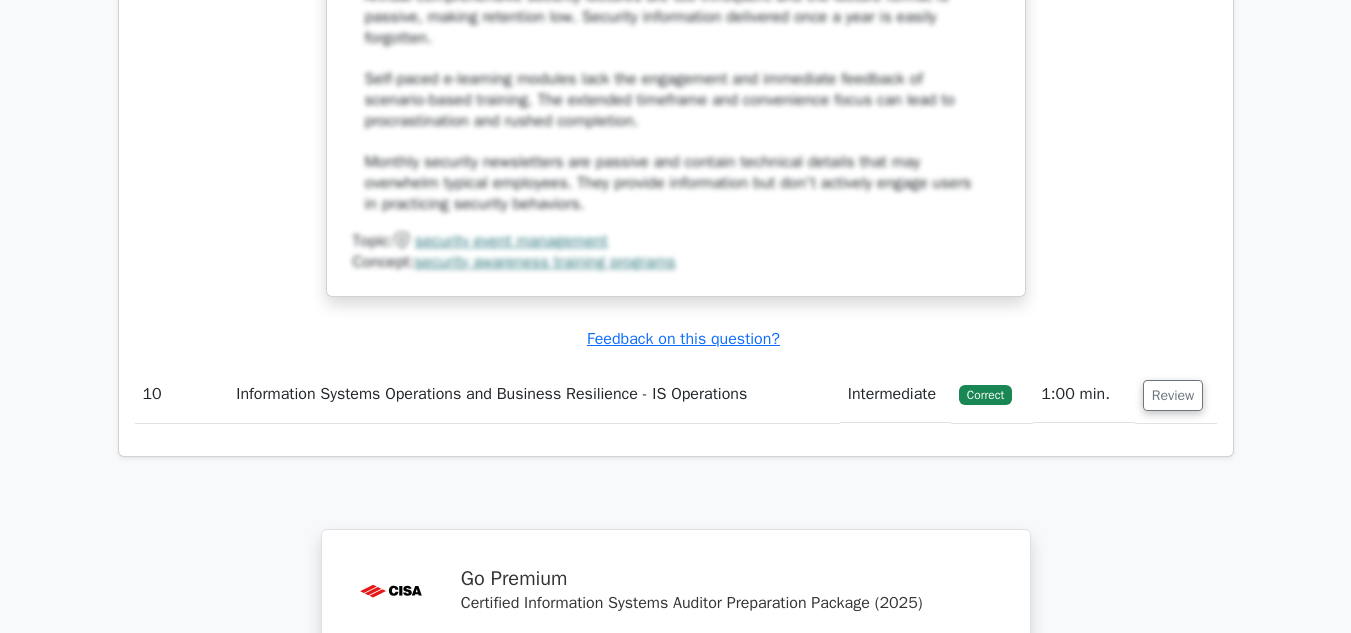 scroll, scrollTop: 11050, scrollLeft: 0, axis: vertical 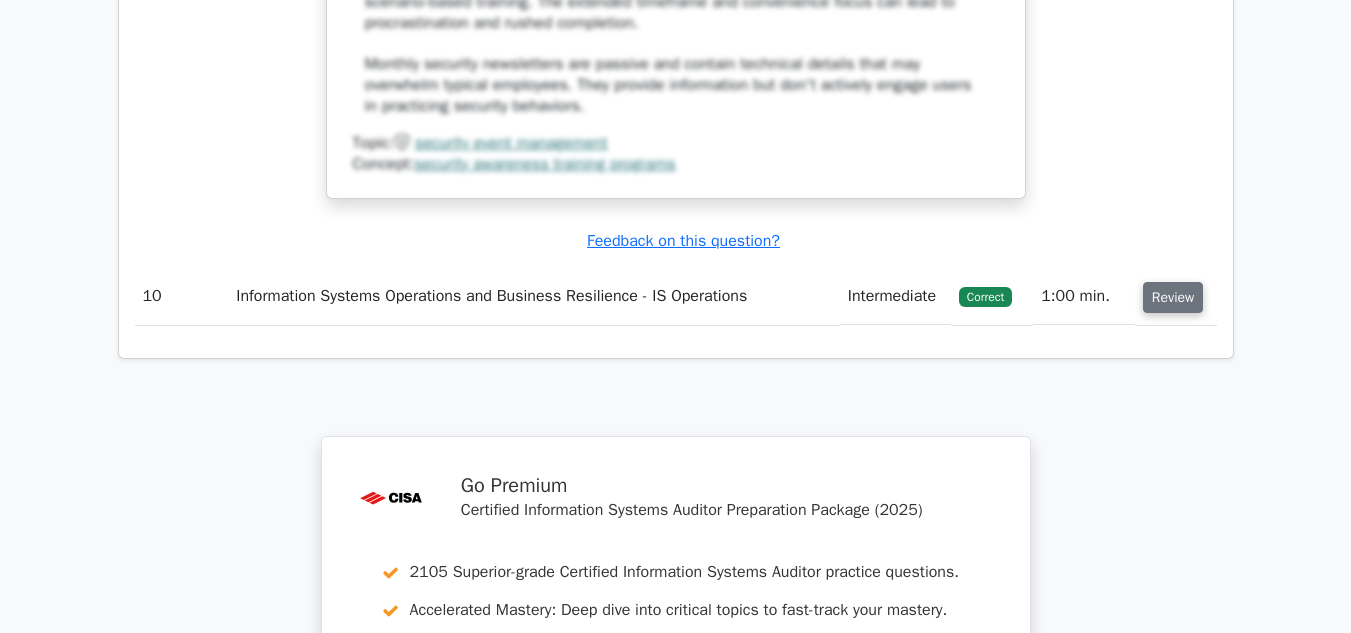 click on "Review" at bounding box center (1173, 297) 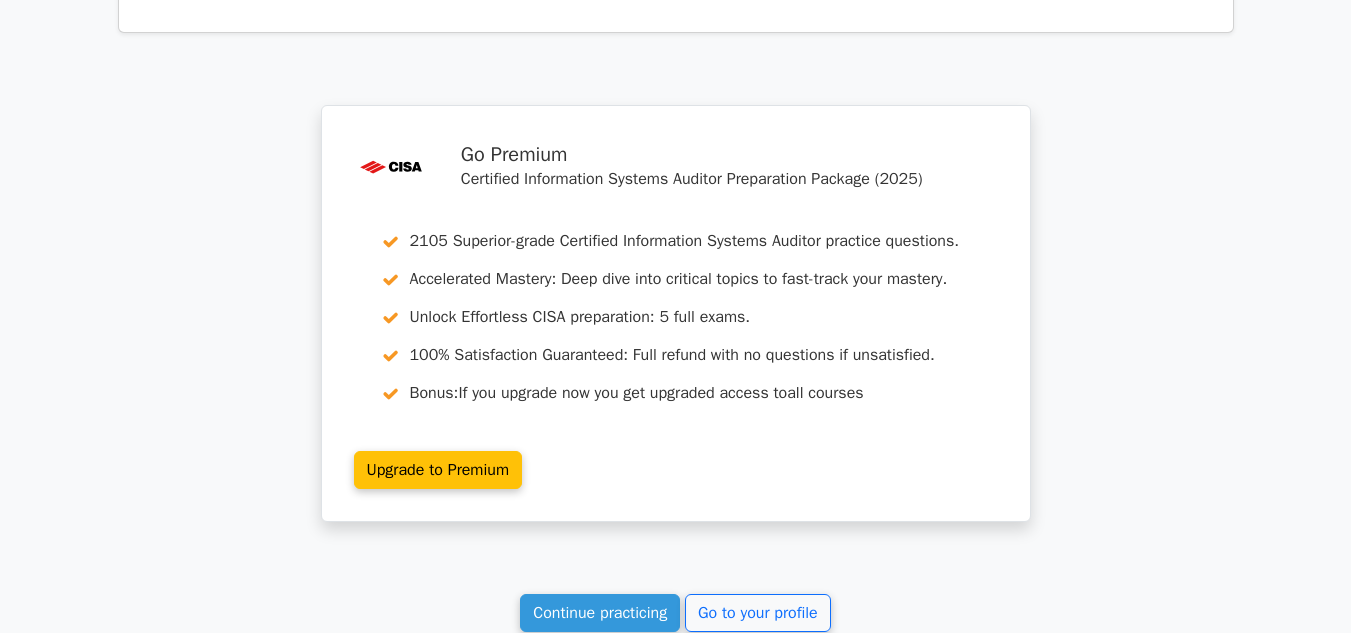 scroll, scrollTop: 12490, scrollLeft: 0, axis: vertical 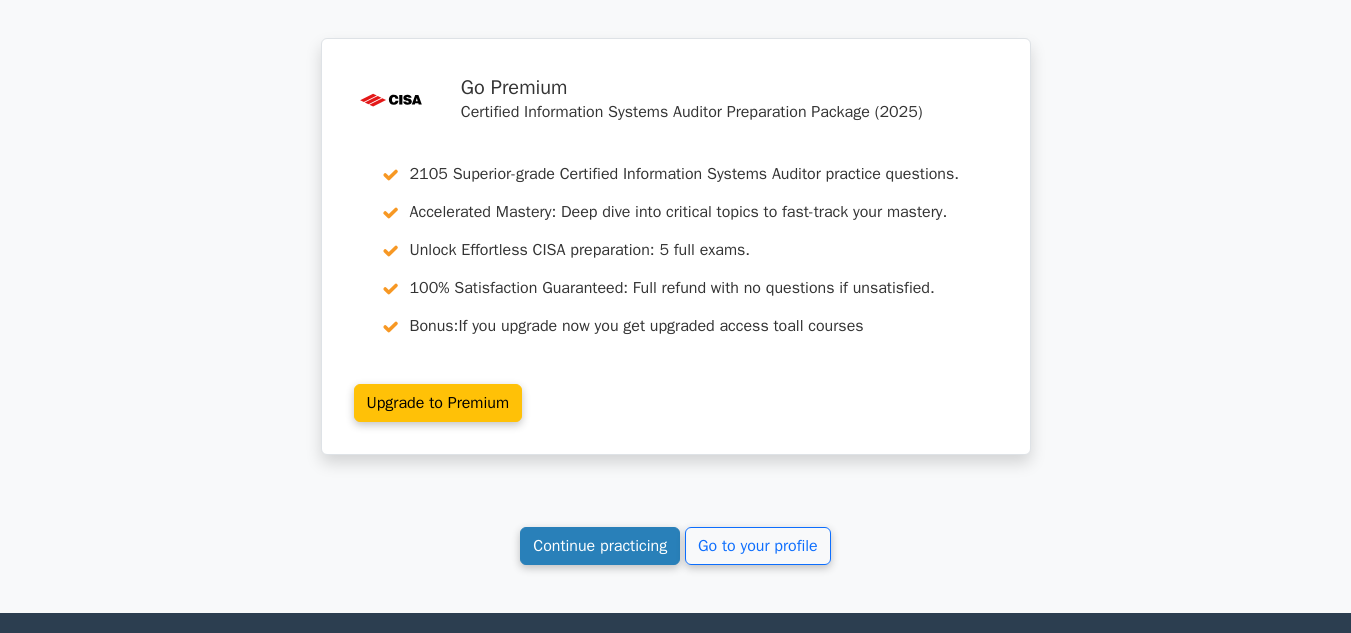 click on "Continue practicing" at bounding box center [600, 546] 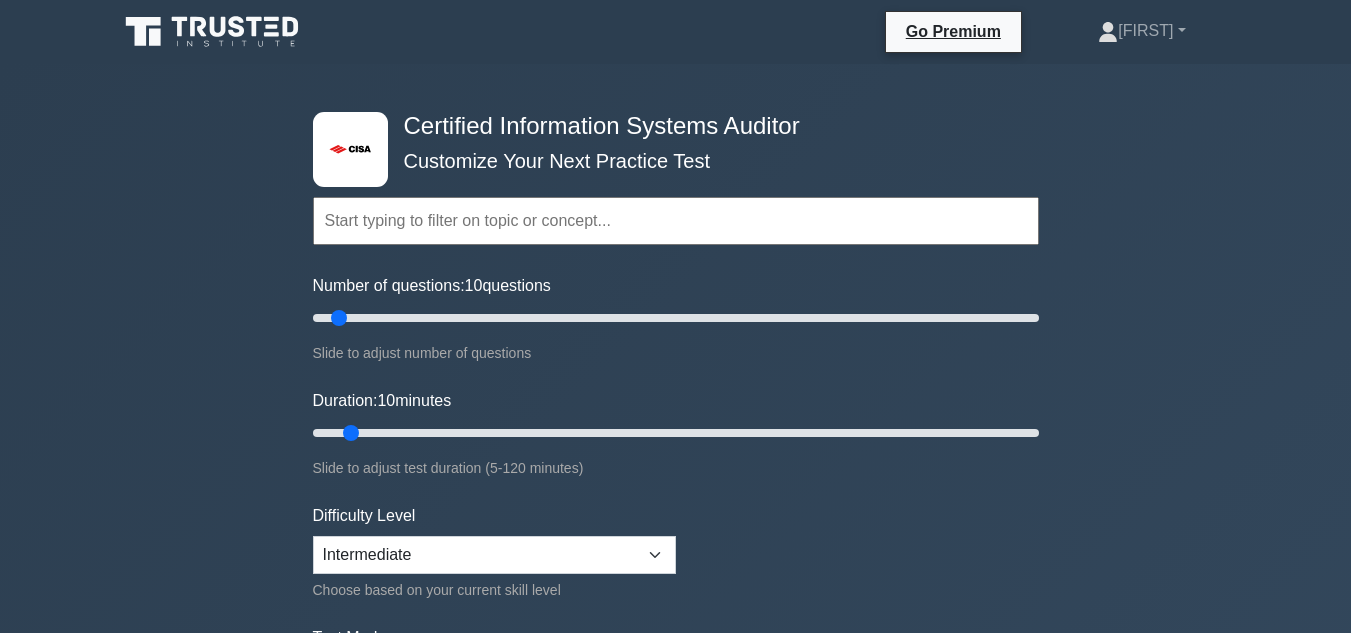 scroll, scrollTop: 0, scrollLeft: 0, axis: both 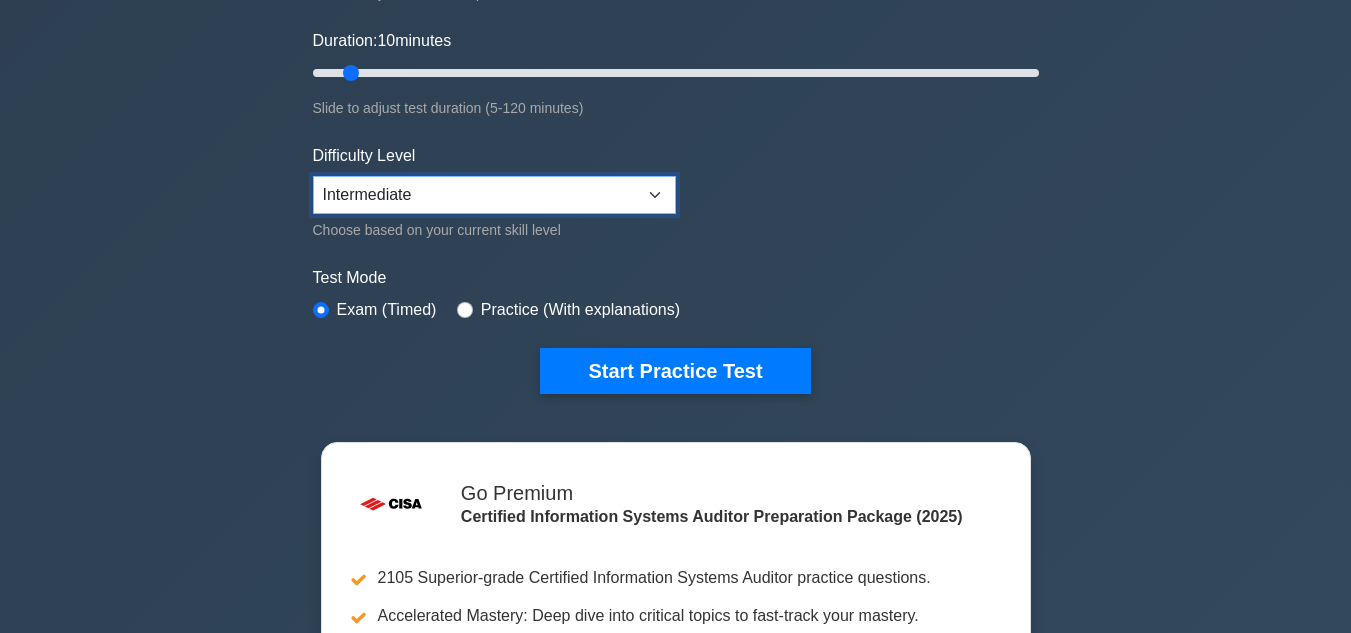 click on "Beginner
Intermediate
Expert" at bounding box center (494, 195) 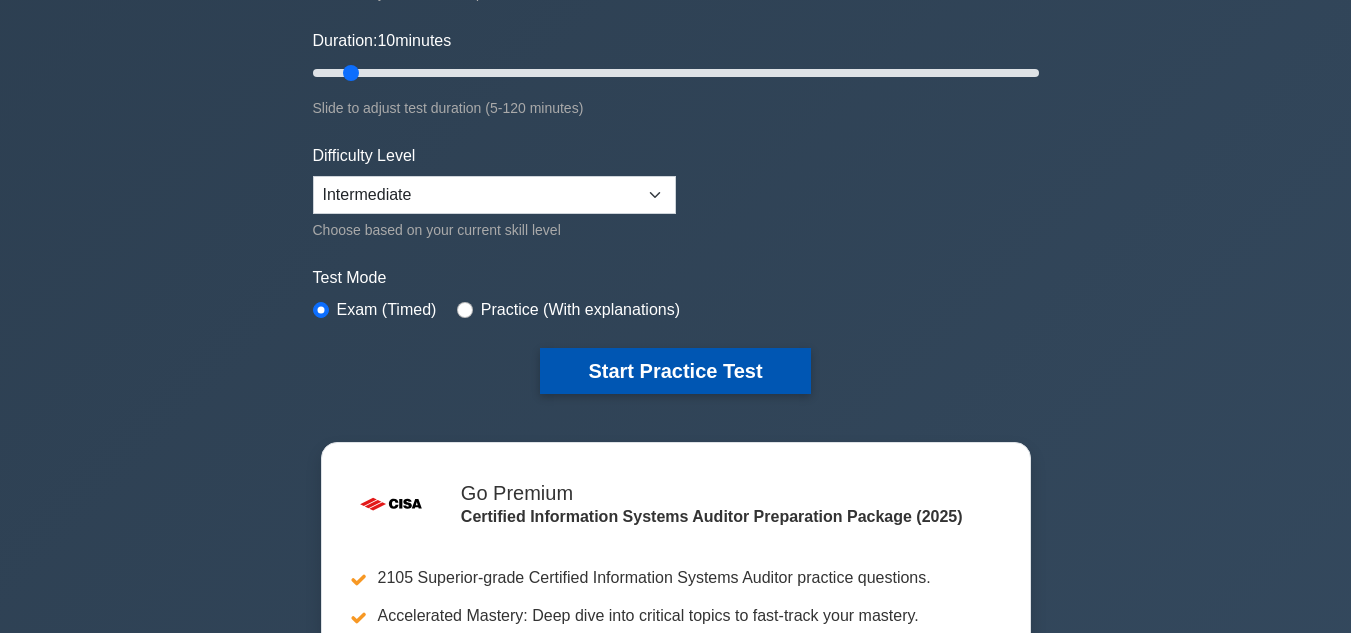 click on "Start Practice Test" at bounding box center [675, 371] 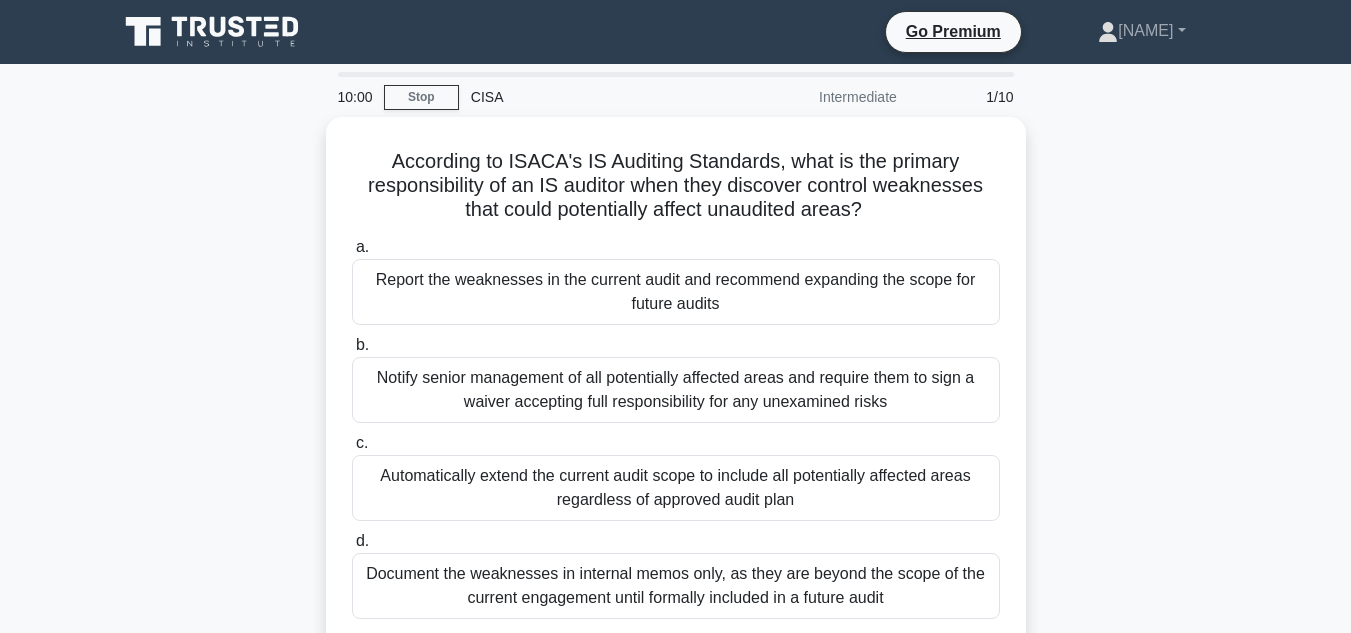 scroll, scrollTop: 0, scrollLeft: 0, axis: both 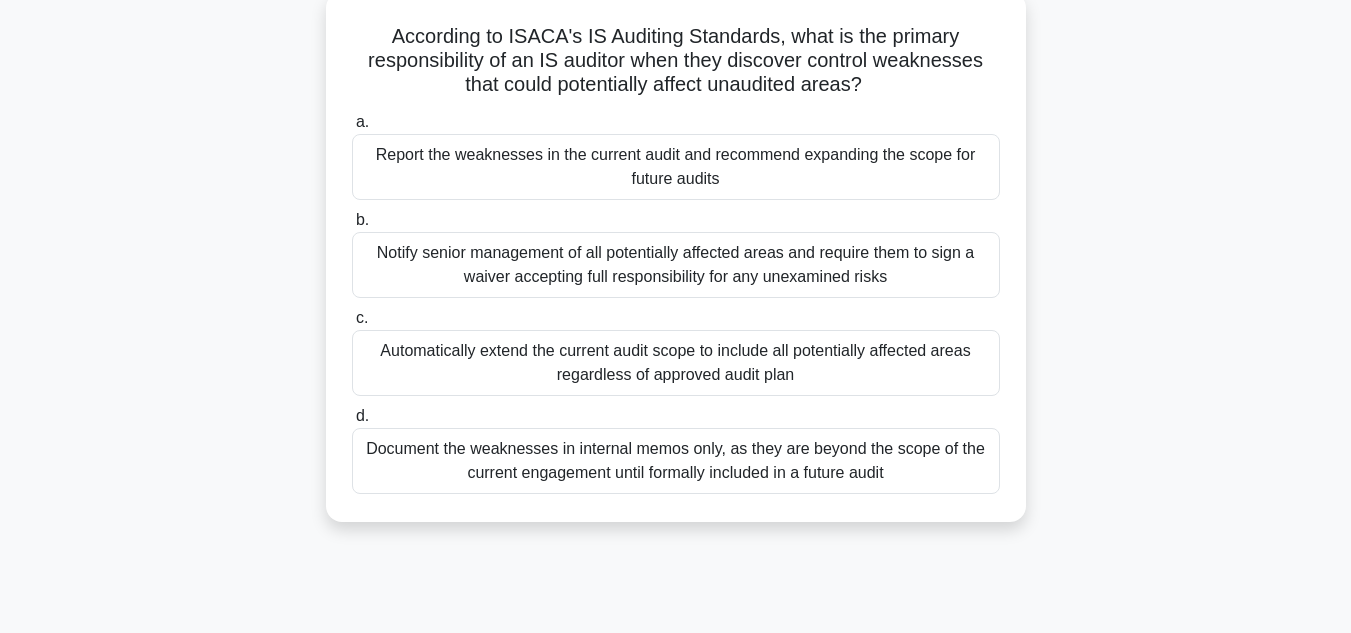 click on "Notify senior management of all potentially affected areas and require them to sign a waiver accepting full responsibility for any unexamined risks" at bounding box center [676, 265] 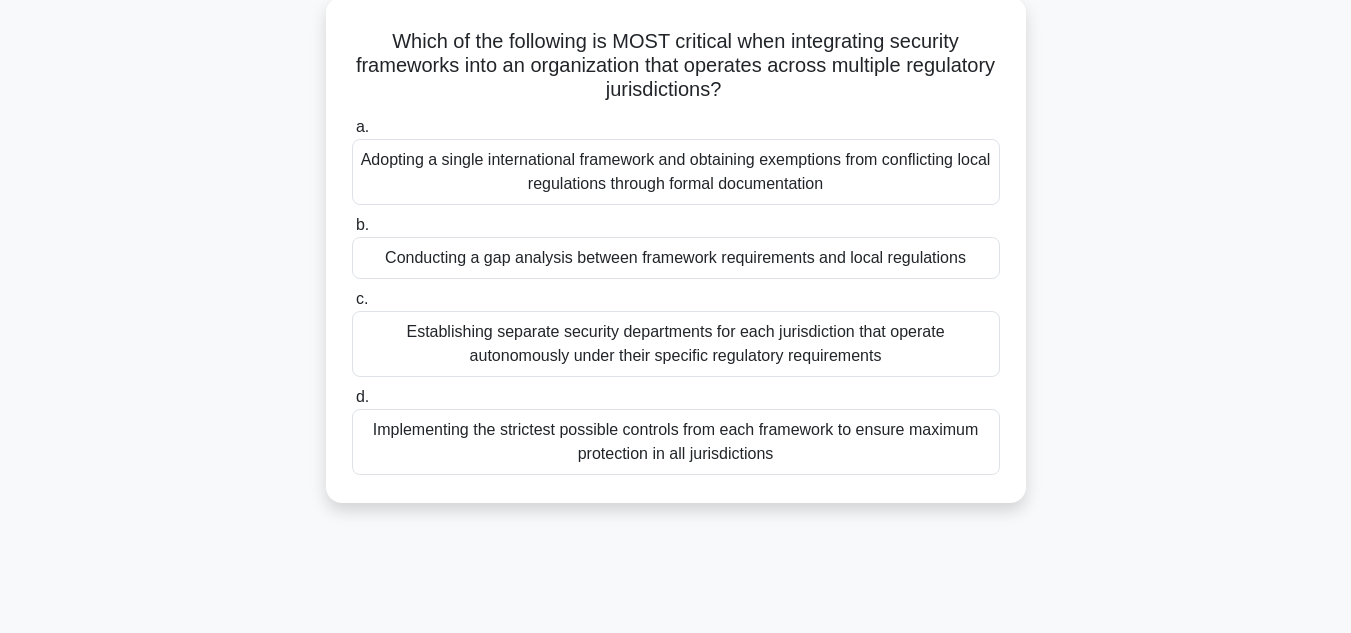 scroll, scrollTop: 0, scrollLeft: 0, axis: both 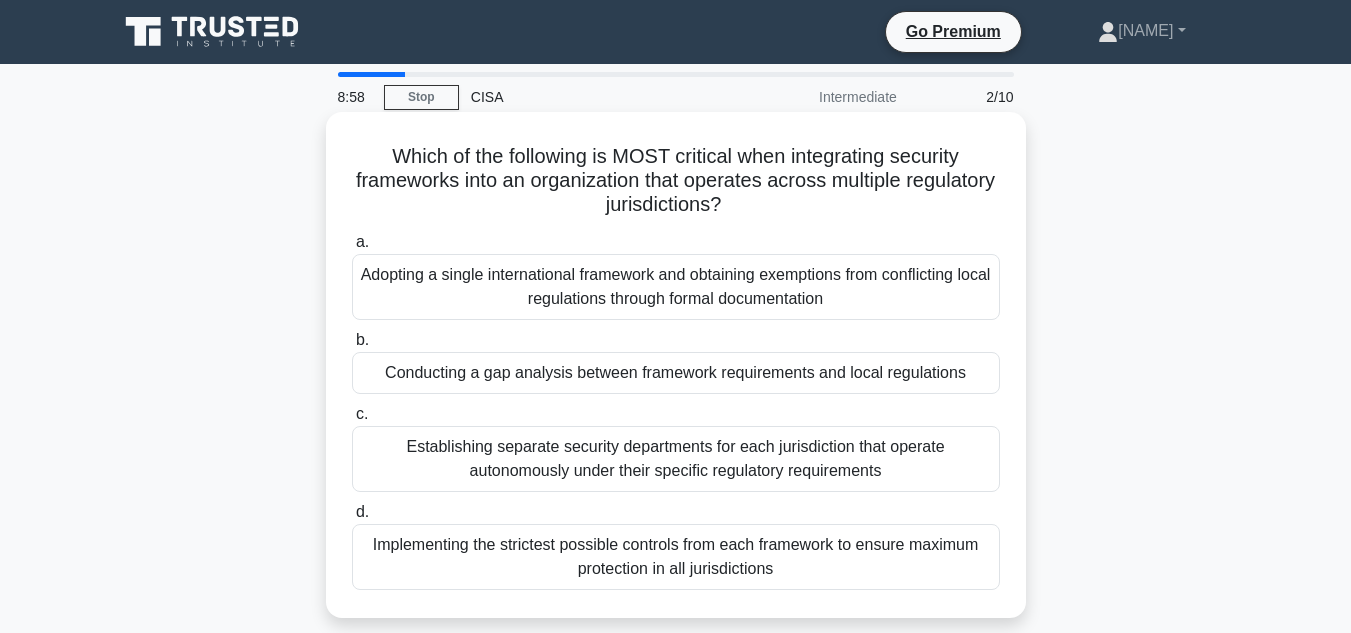 click on "Conducting a gap analysis between framework requirements and local regulations" at bounding box center (676, 373) 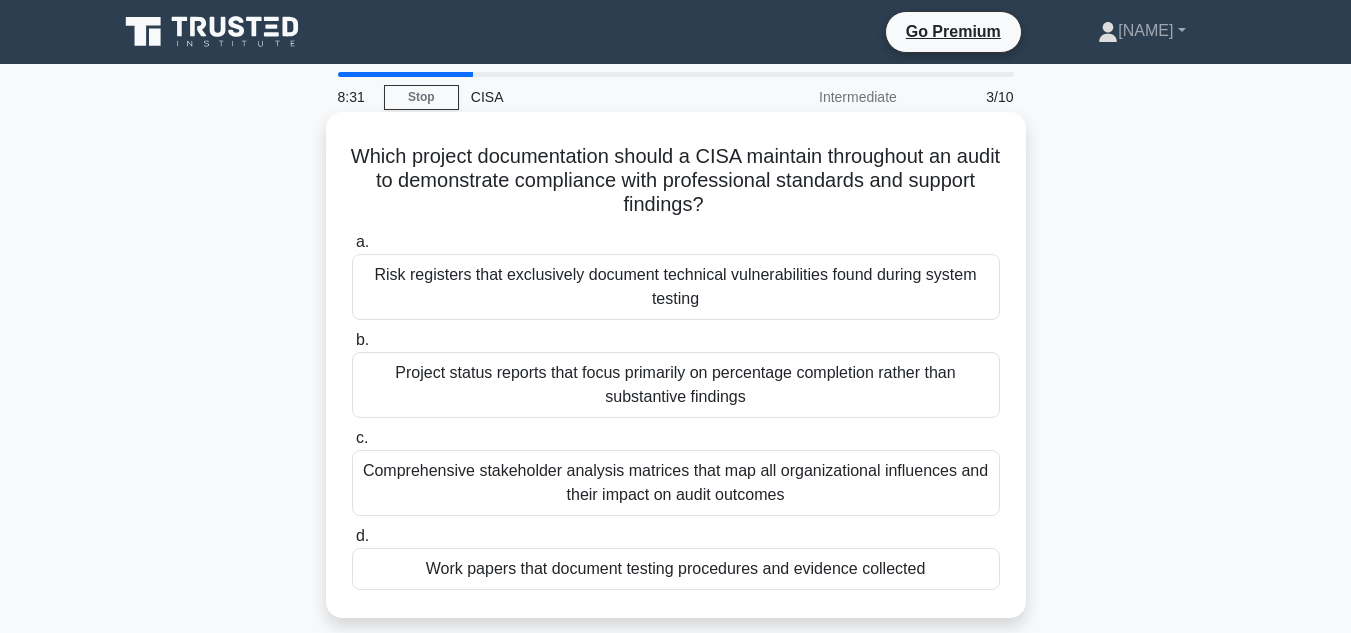 click on "Work papers that document testing procedures and evidence collected" at bounding box center (676, 569) 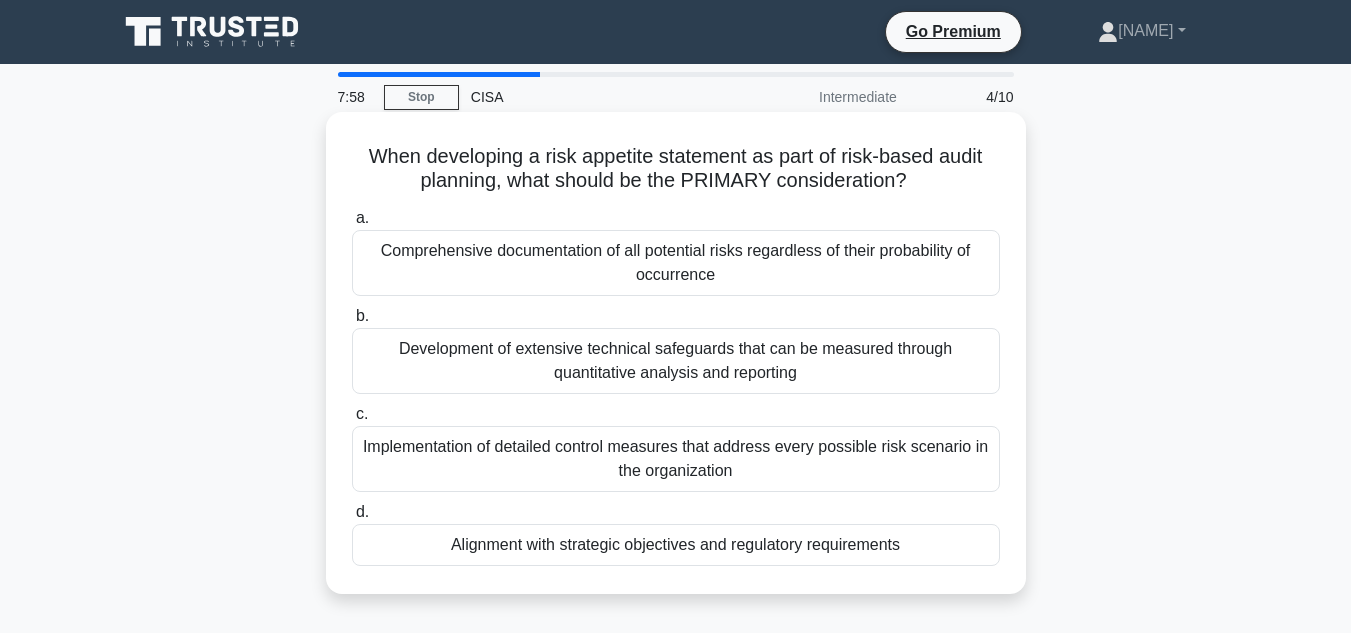 click on "Alignment with strategic objectives and regulatory requirements" at bounding box center [676, 545] 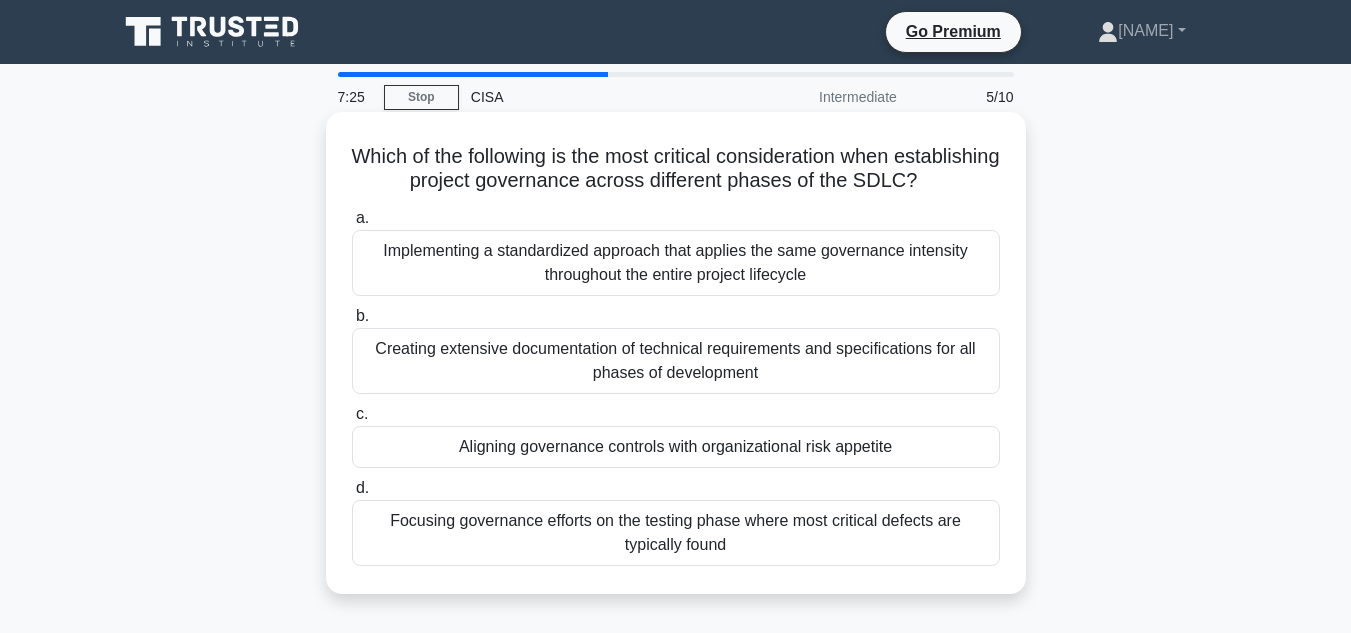 click on "Aligning governance controls with organizational risk appetite" at bounding box center [676, 447] 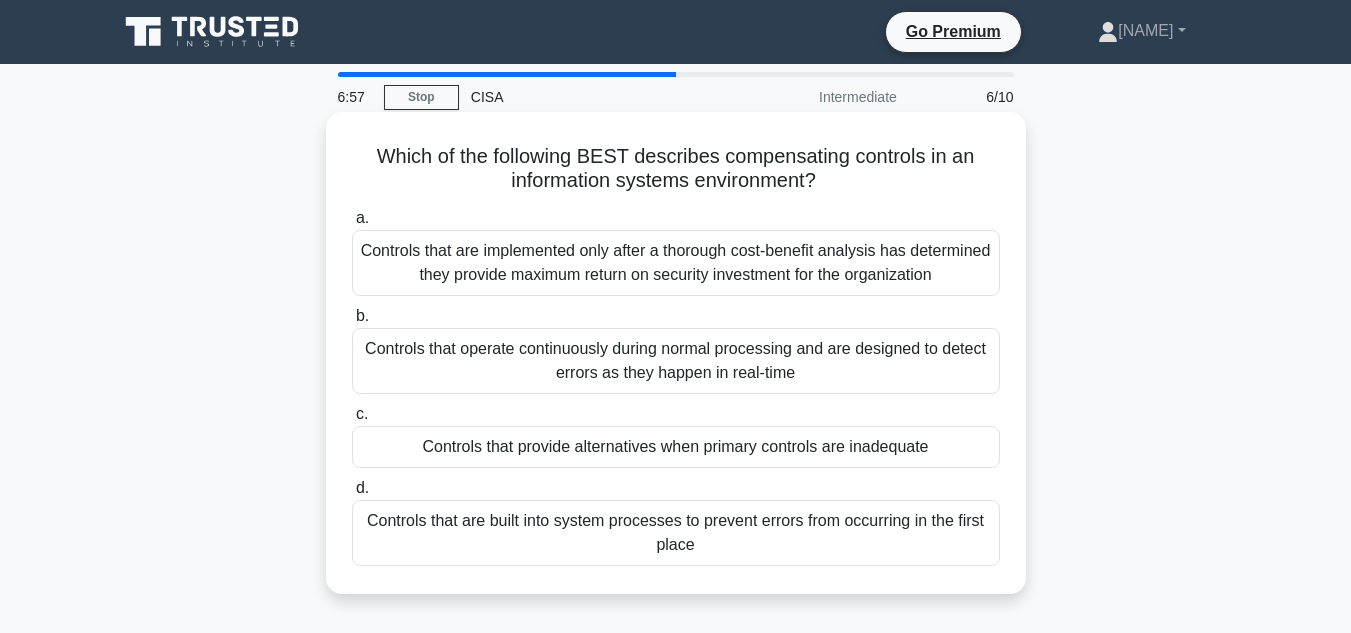 click on "Controls that provide alternatives when primary controls are inadequate" at bounding box center [676, 447] 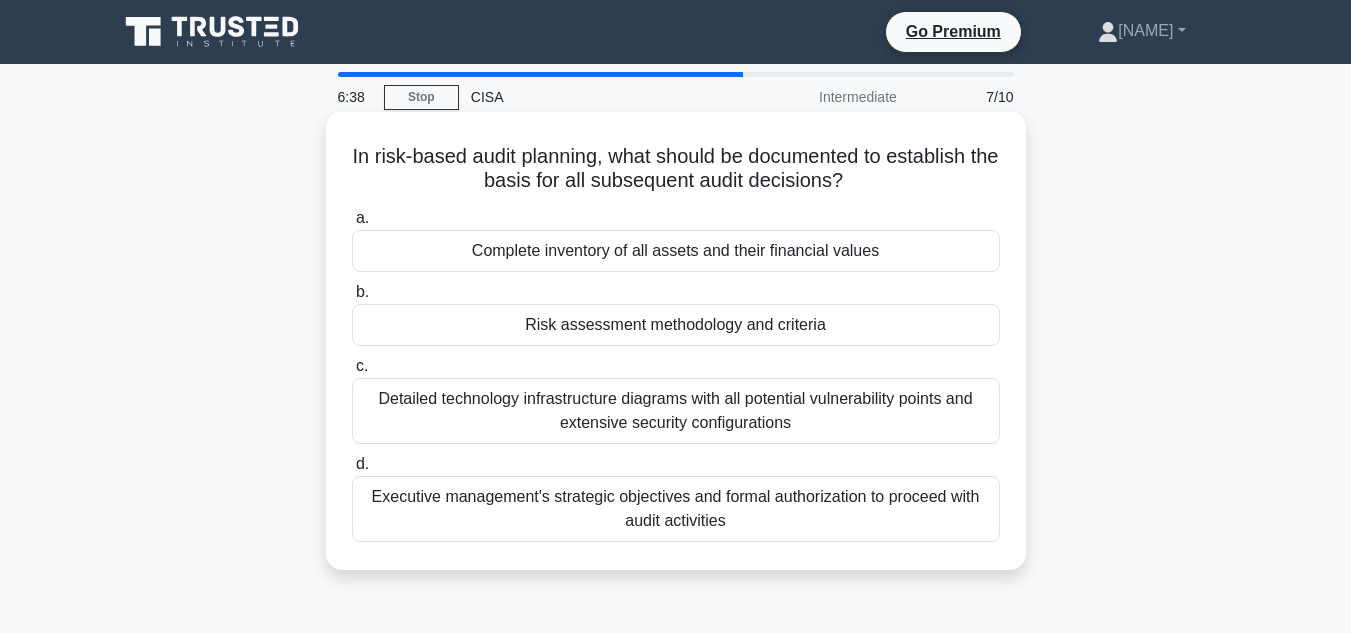 click on "Risk assessment methodology and criteria" at bounding box center (676, 325) 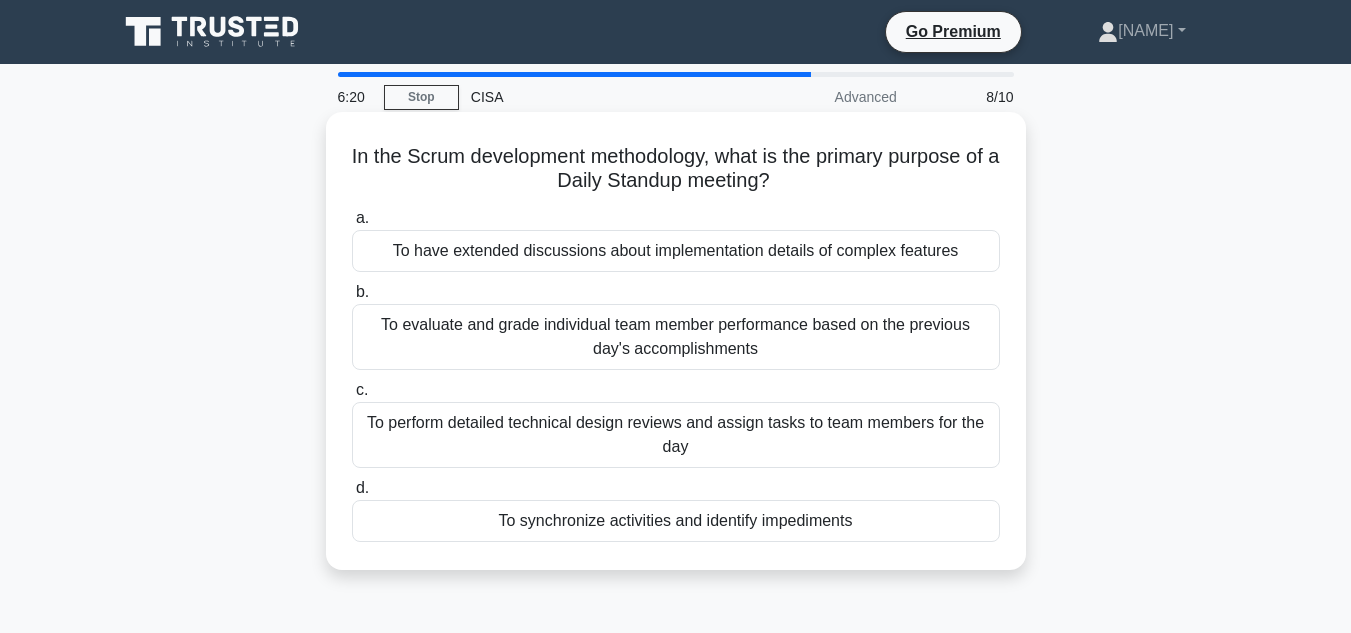 click on "To synchronize activities and identify impediments" at bounding box center [676, 521] 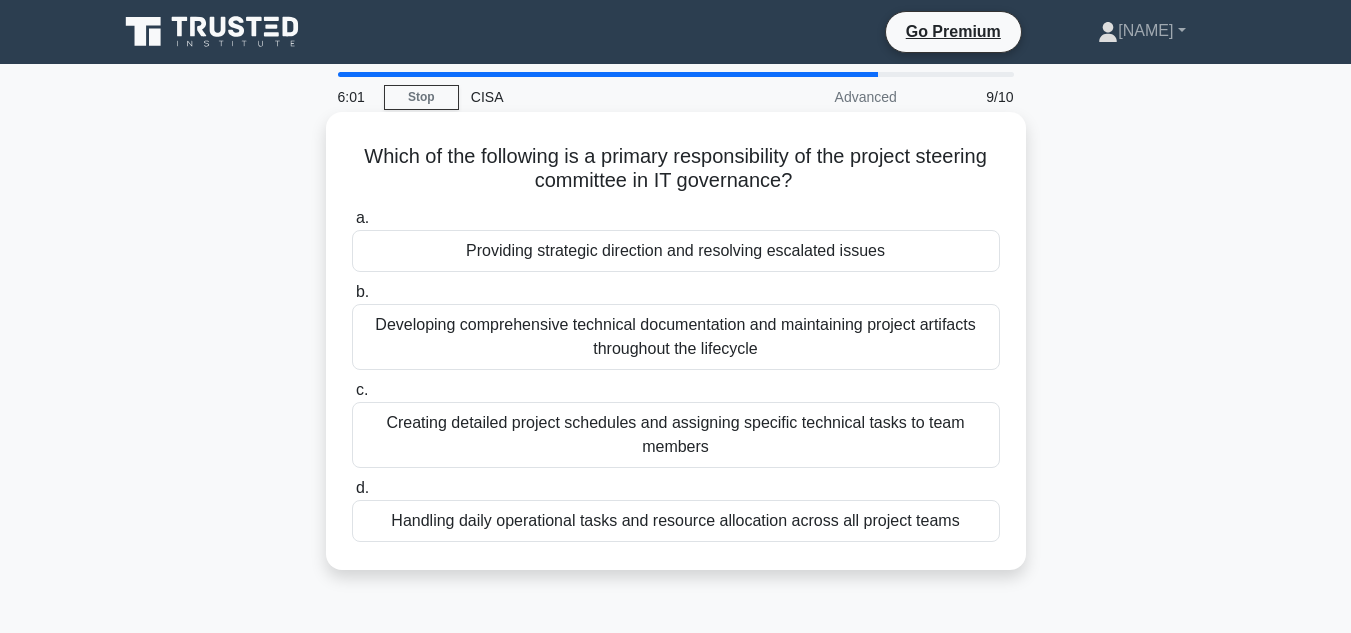 click on "Providing strategic direction and resolving escalated issues" at bounding box center (676, 251) 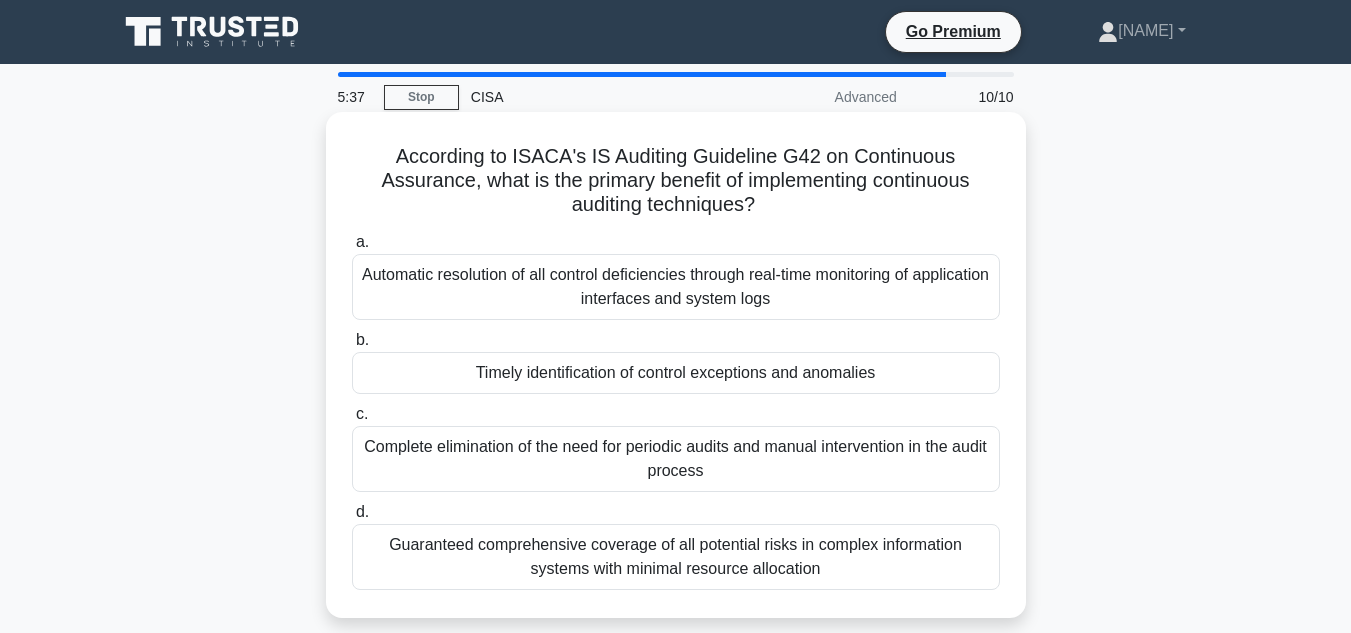 click on "Timely identification of control exceptions and anomalies" at bounding box center [676, 373] 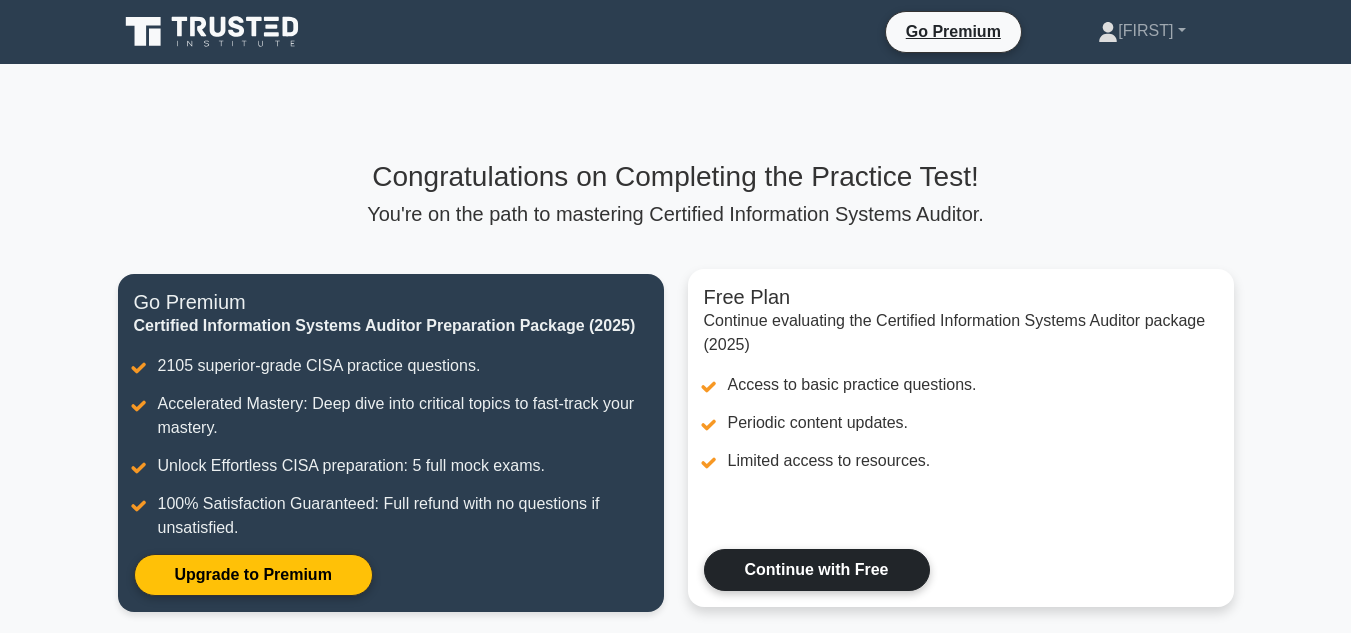 scroll, scrollTop: 0, scrollLeft: 0, axis: both 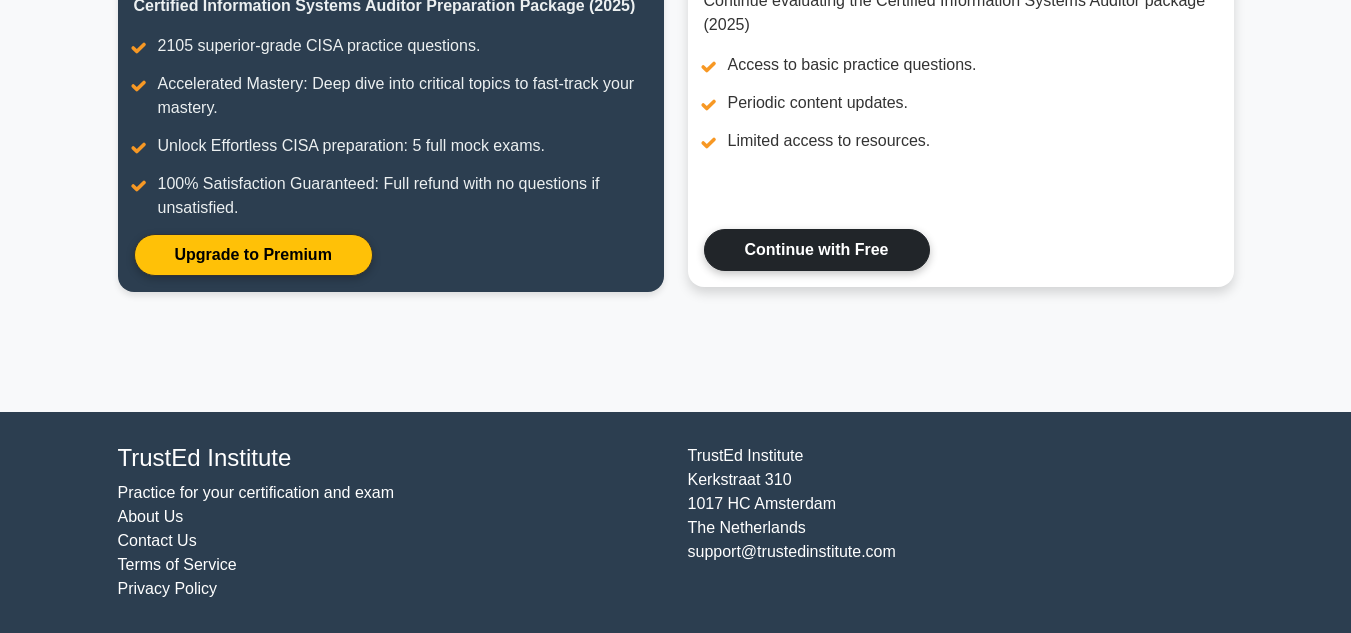 click on "Continue with Free" at bounding box center [817, 250] 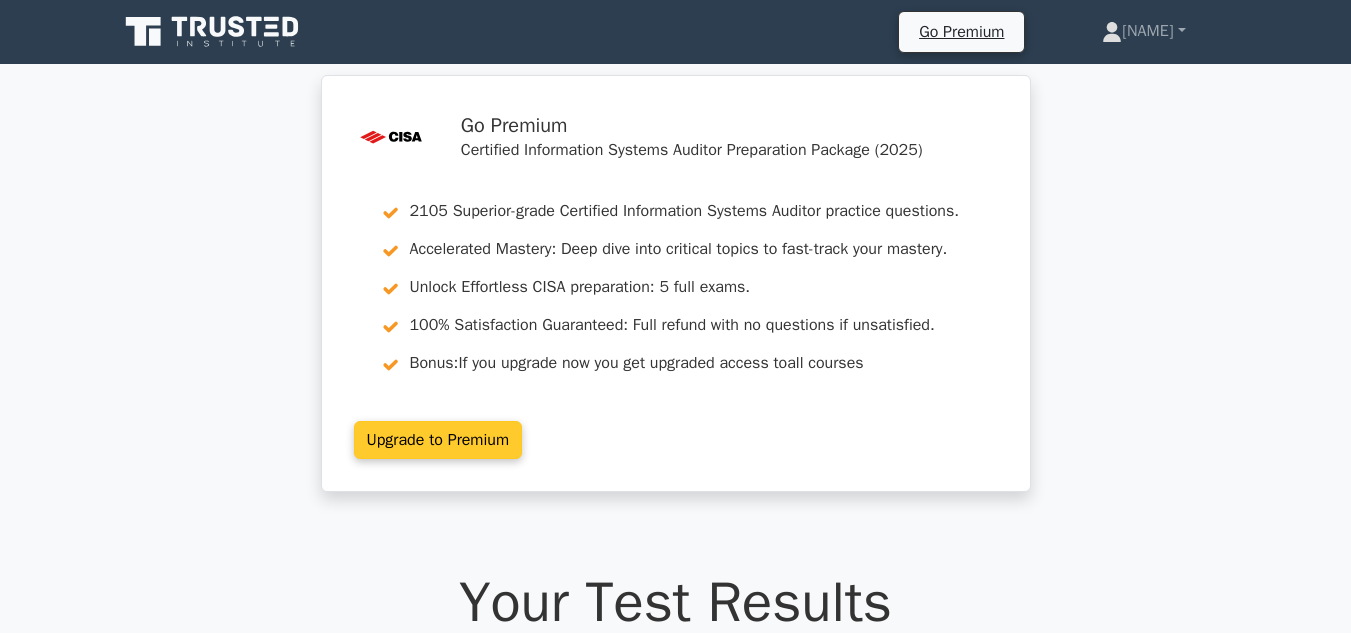 scroll, scrollTop: 0, scrollLeft: 0, axis: both 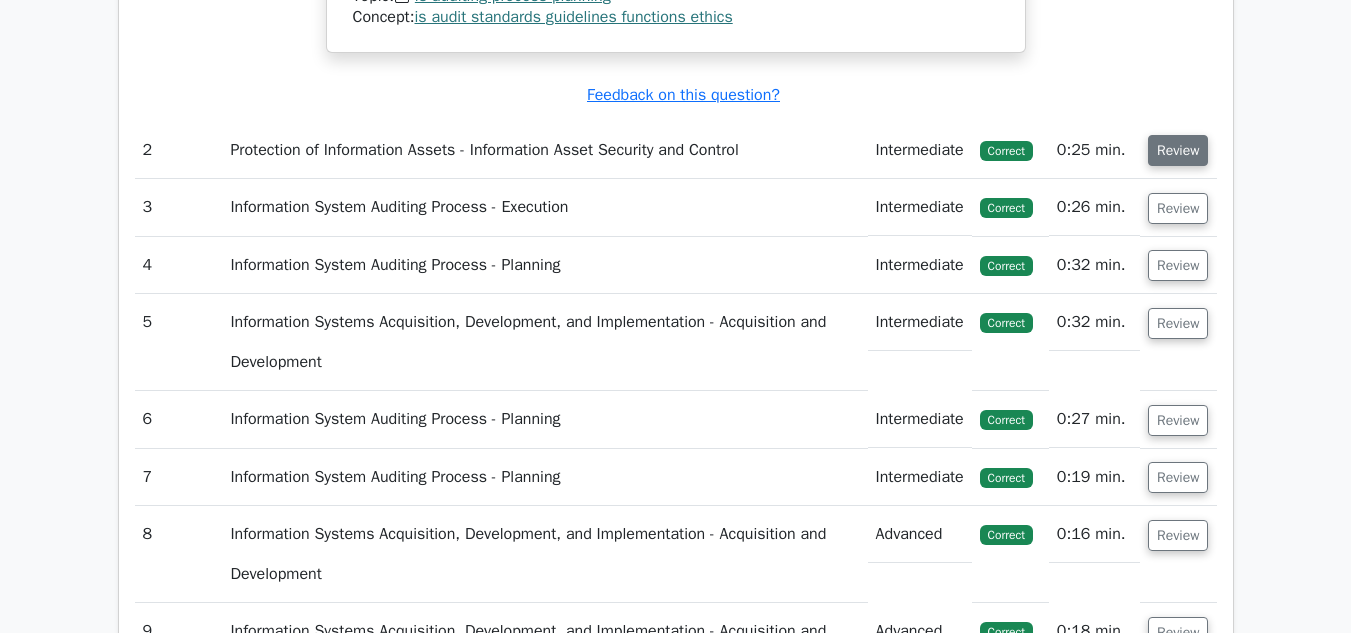 click on "Review" at bounding box center [1178, 150] 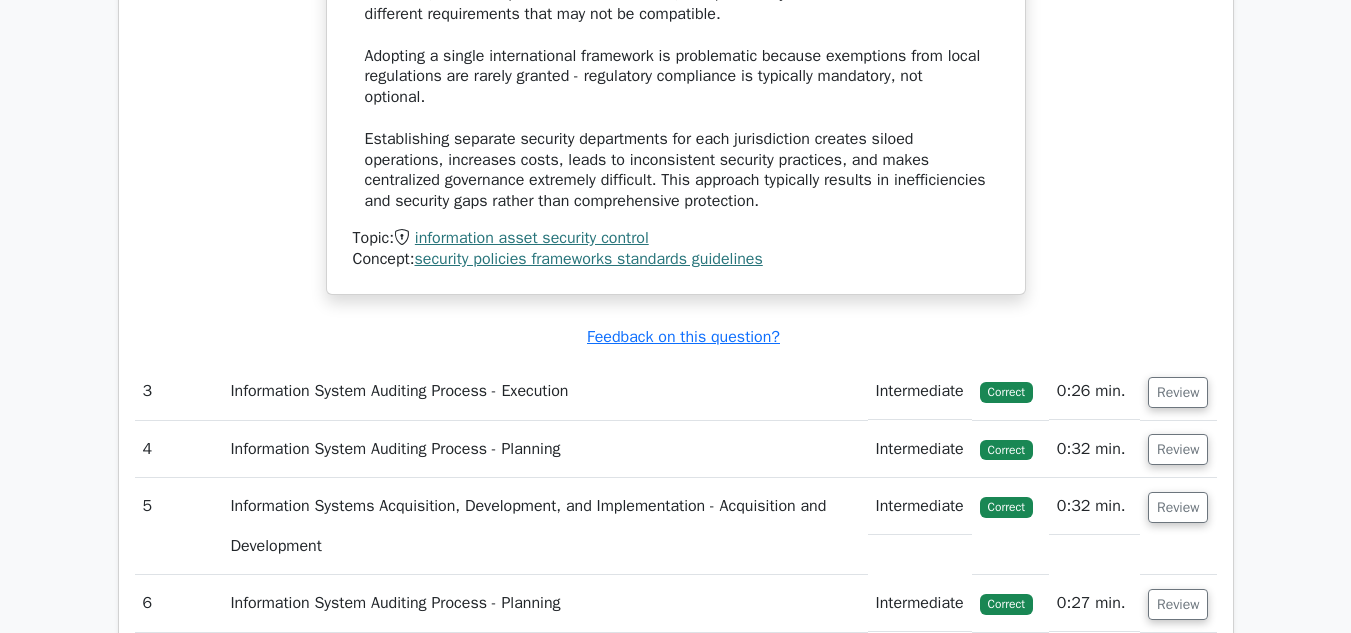scroll, scrollTop: 3523, scrollLeft: 0, axis: vertical 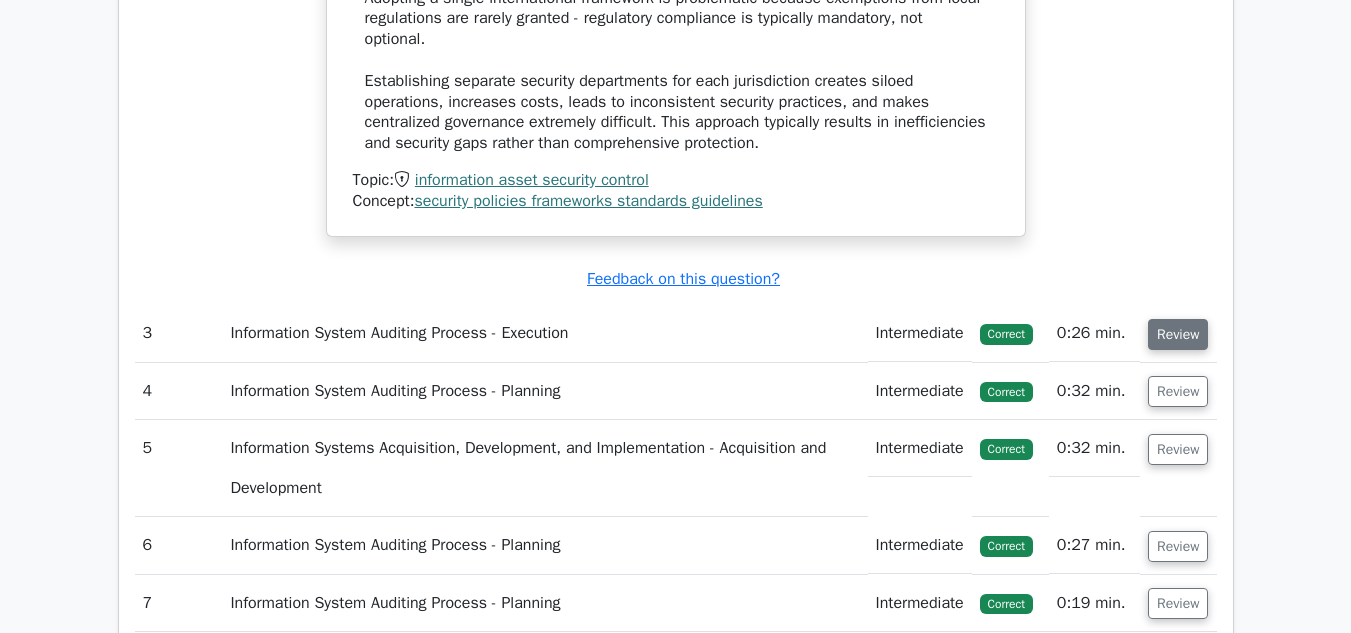 click on "Review" at bounding box center (1178, 334) 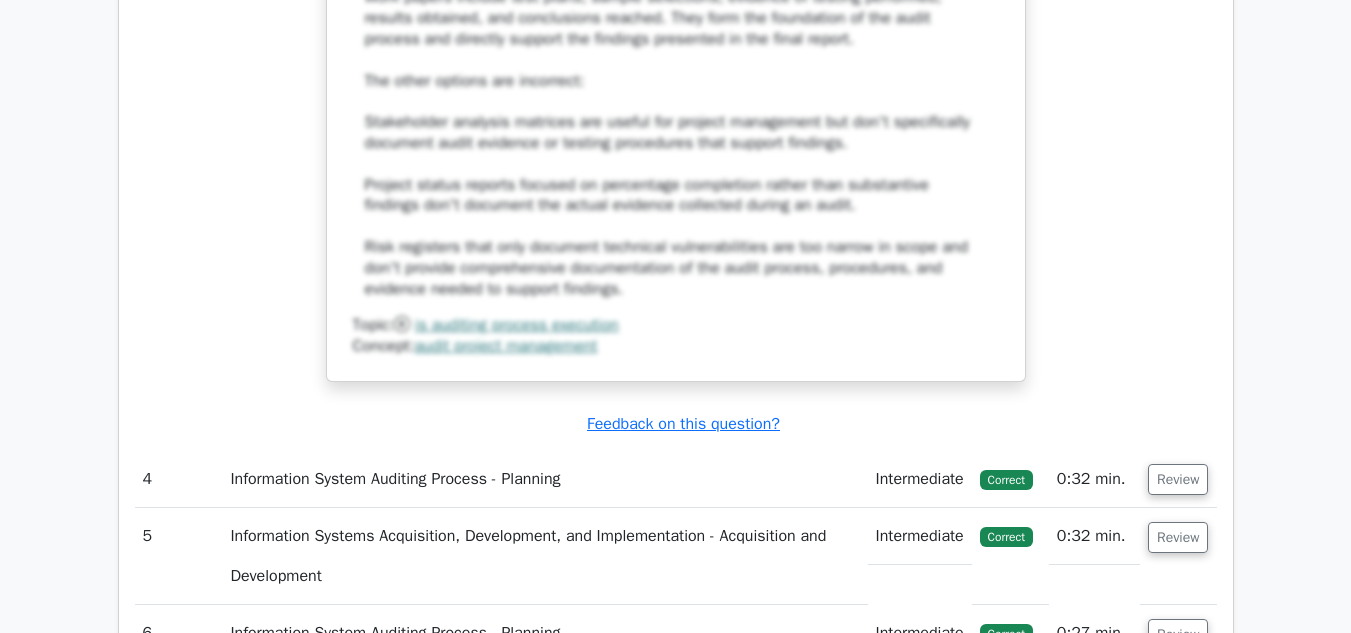scroll, scrollTop: 4630, scrollLeft: 0, axis: vertical 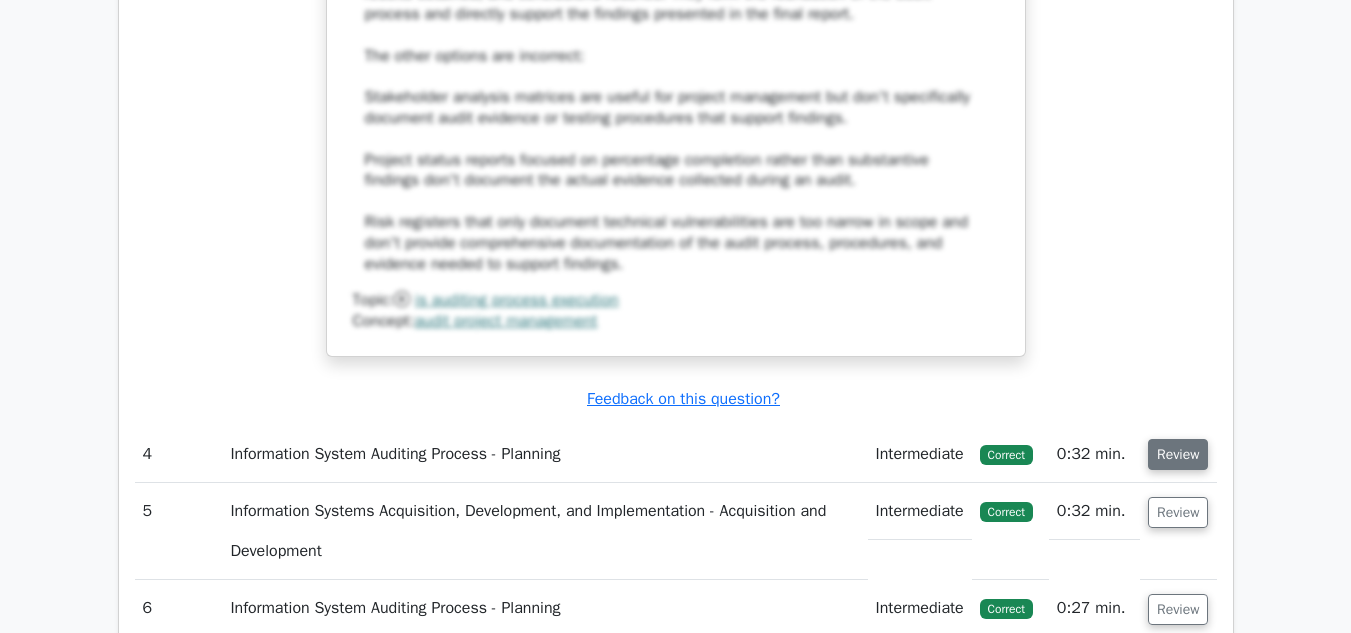 click on "Review" at bounding box center [1178, 454] 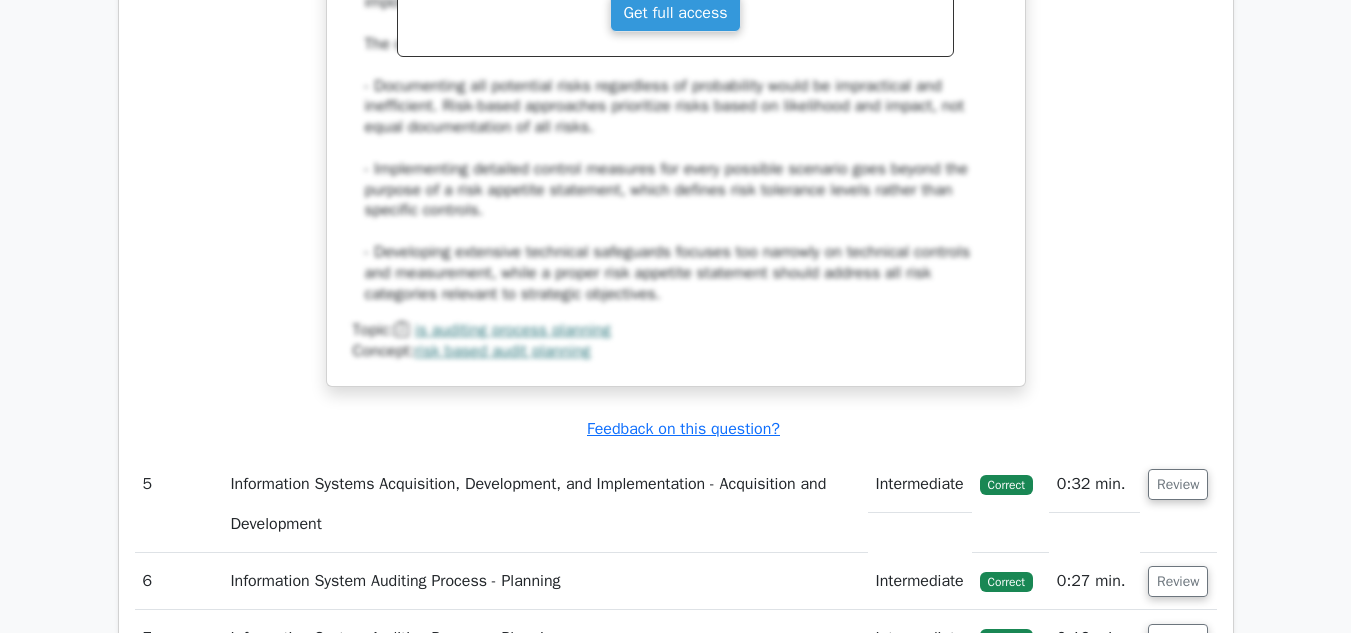 scroll, scrollTop: 5750, scrollLeft: 0, axis: vertical 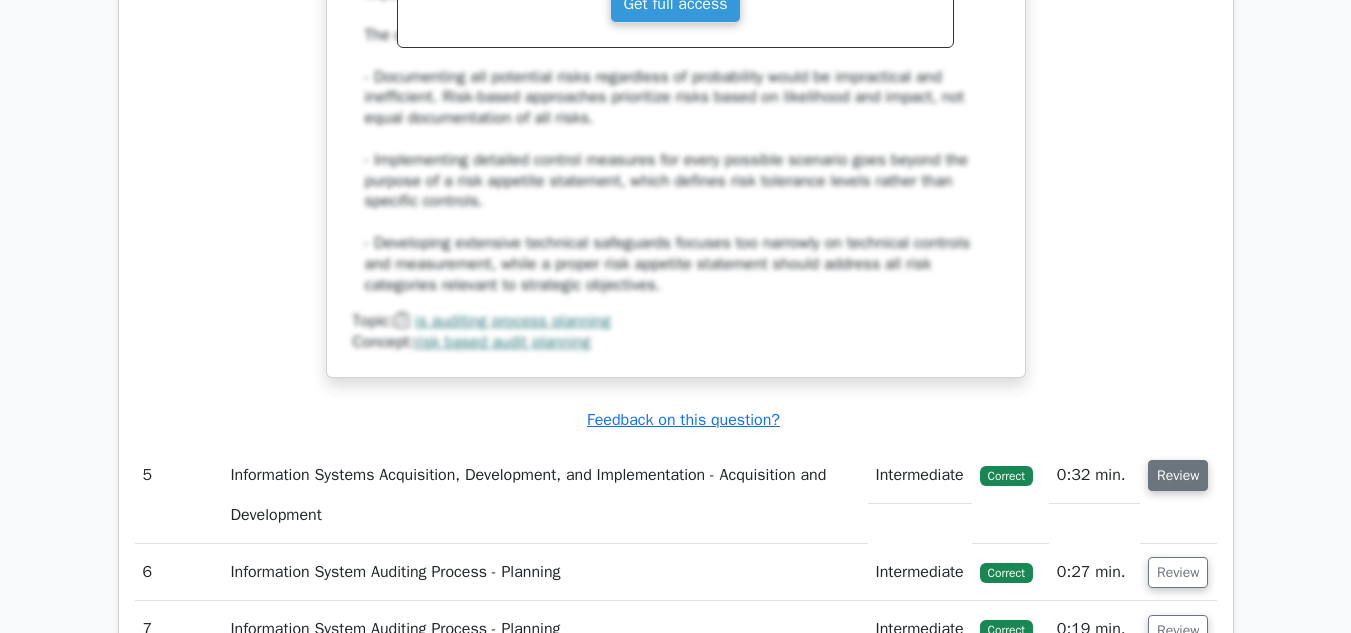 click on "Review" at bounding box center [1178, 475] 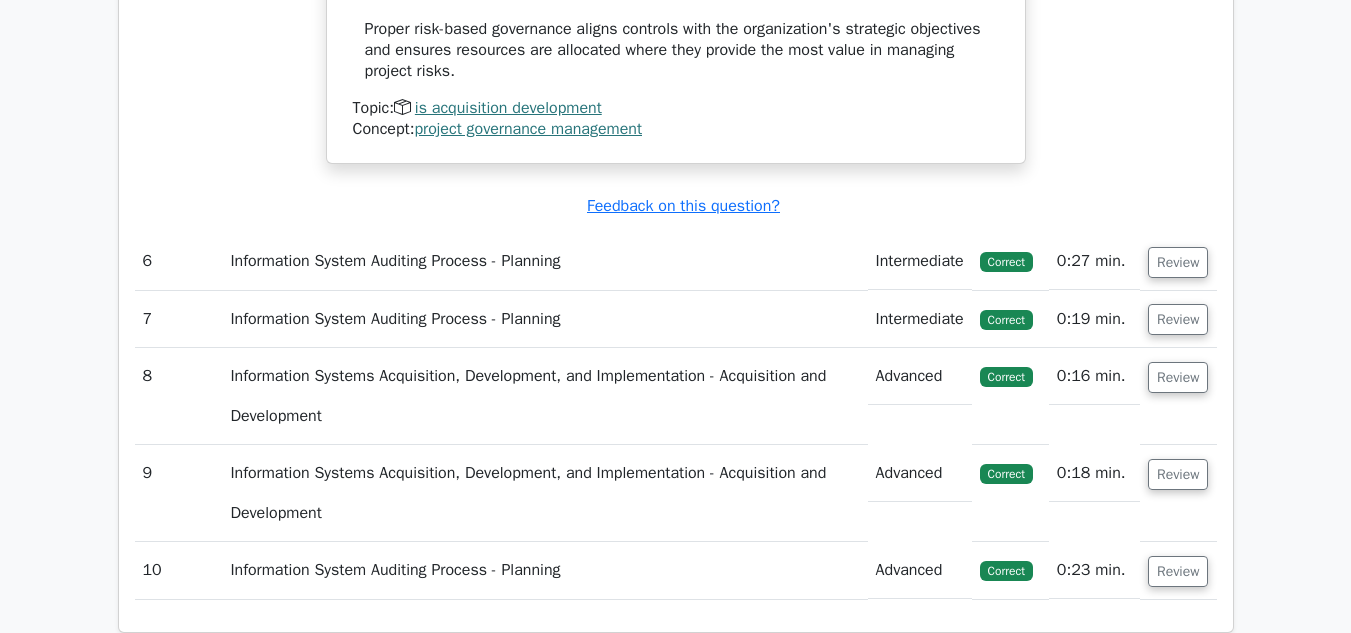 scroll, scrollTop: 7189, scrollLeft: 0, axis: vertical 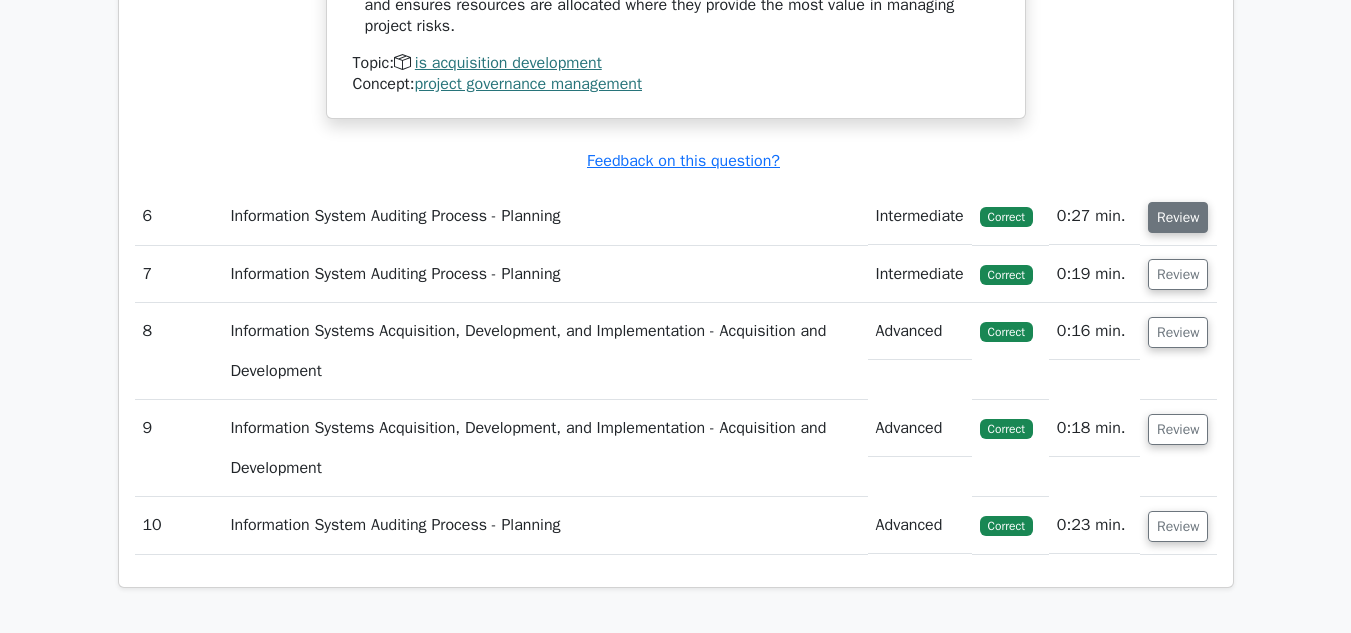 click on "Review" at bounding box center (1178, 217) 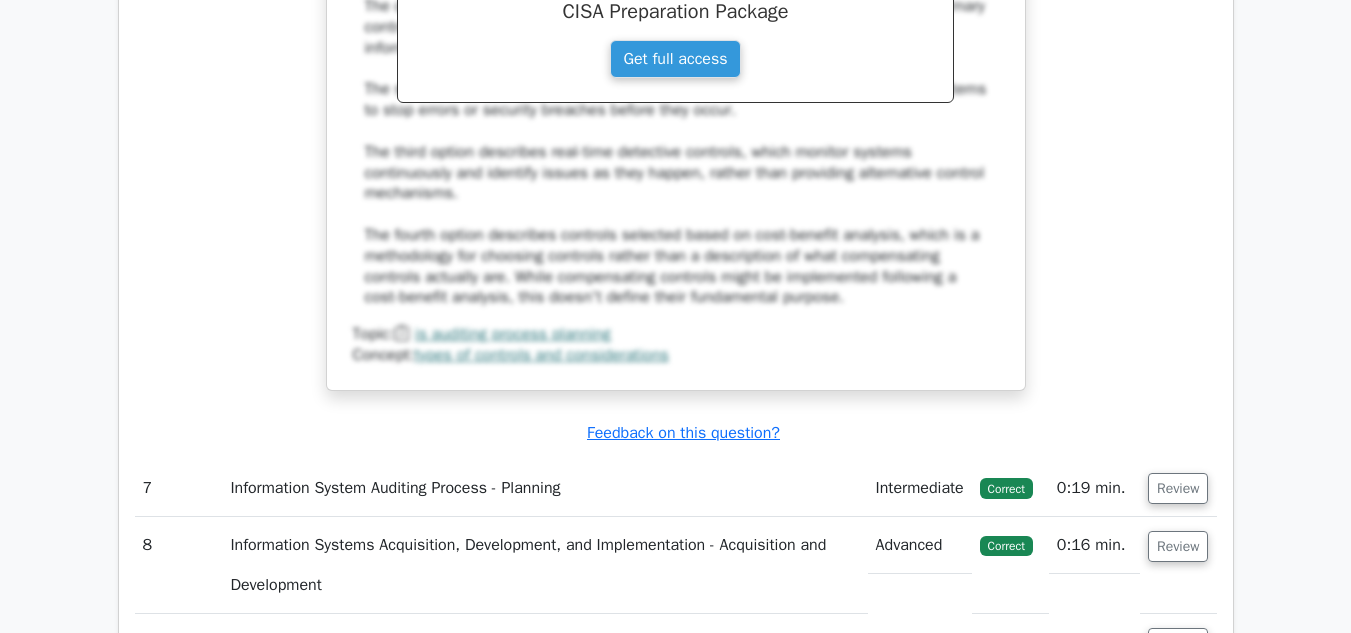 scroll, scrollTop: 8028, scrollLeft: 0, axis: vertical 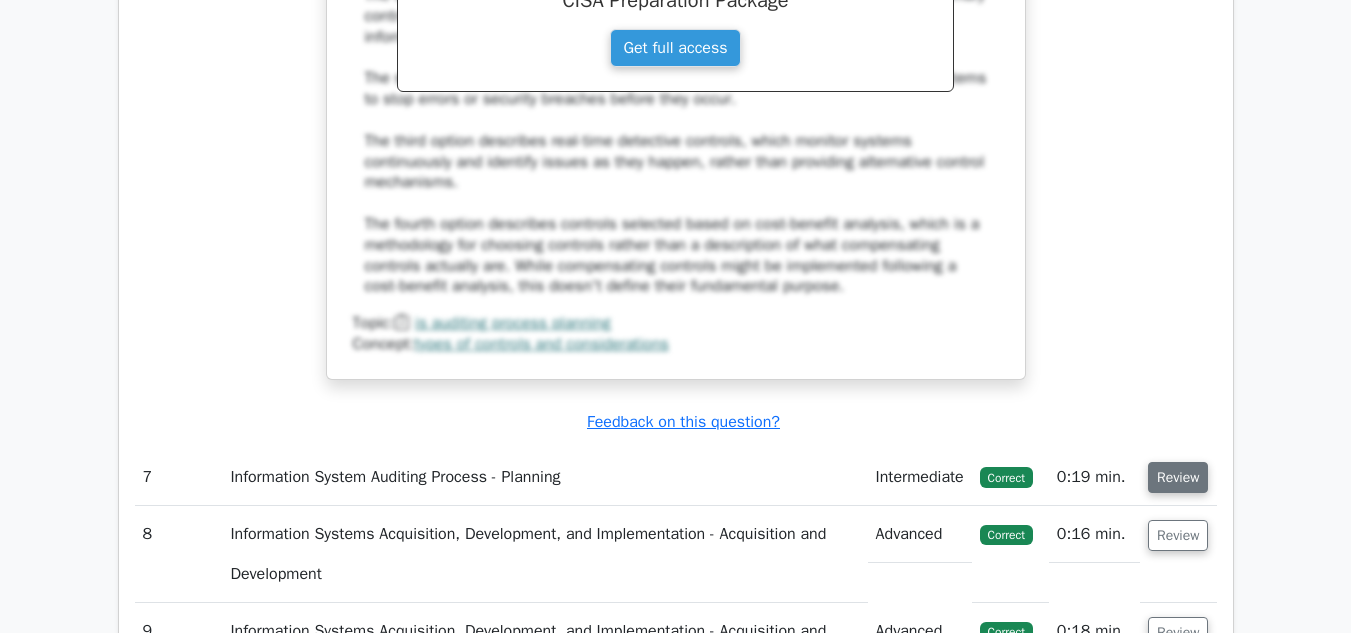 click on "Review" at bounding box center [1178, 477] 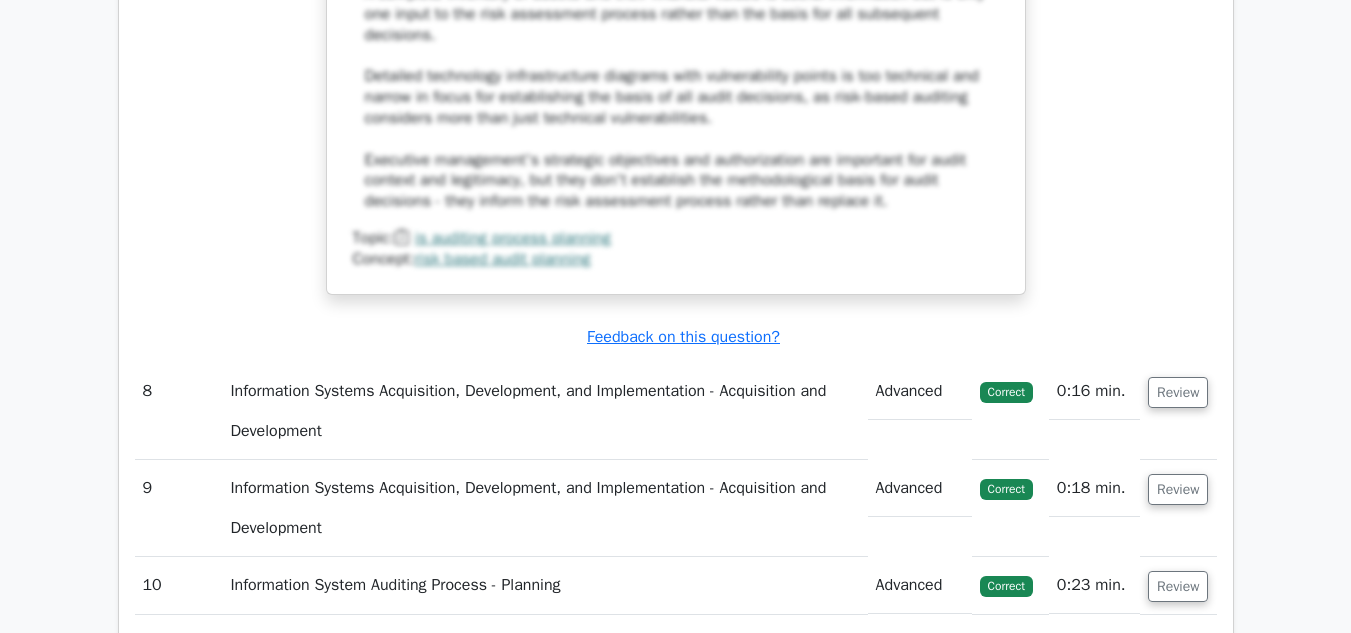 scroll, scrollTop: 9307, scrollLeft: 0, axis: vertical 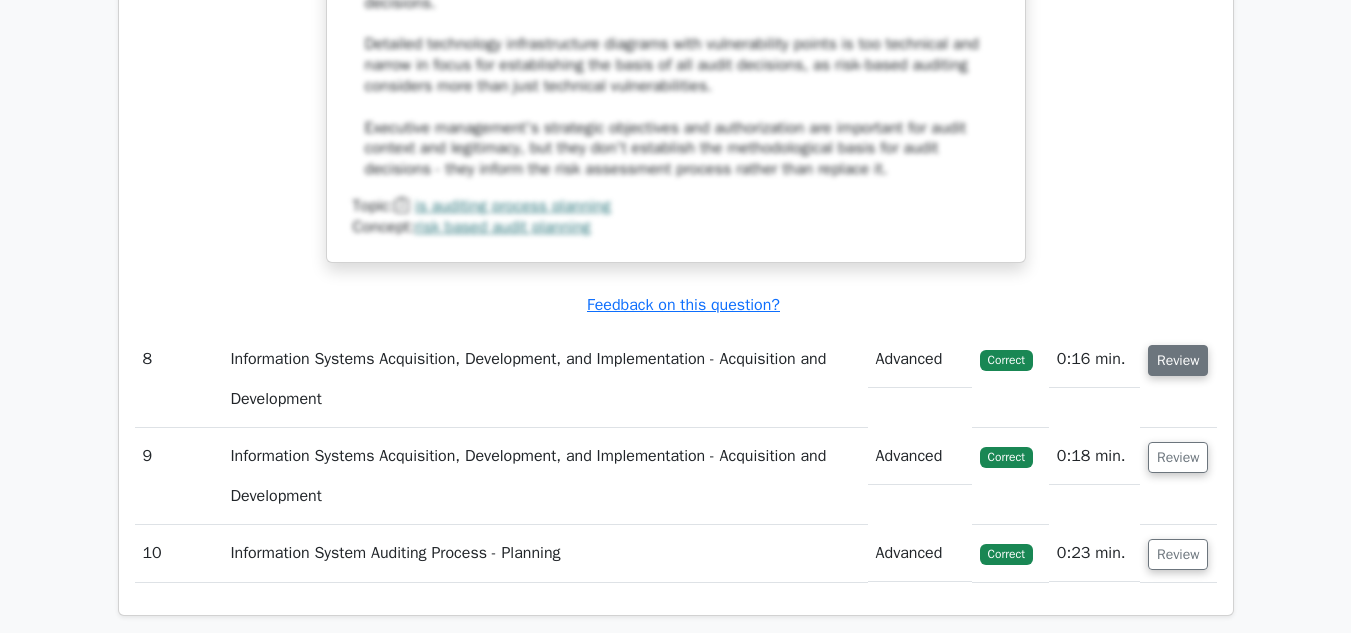 click on "Review" at bounding box center (1178, 360) 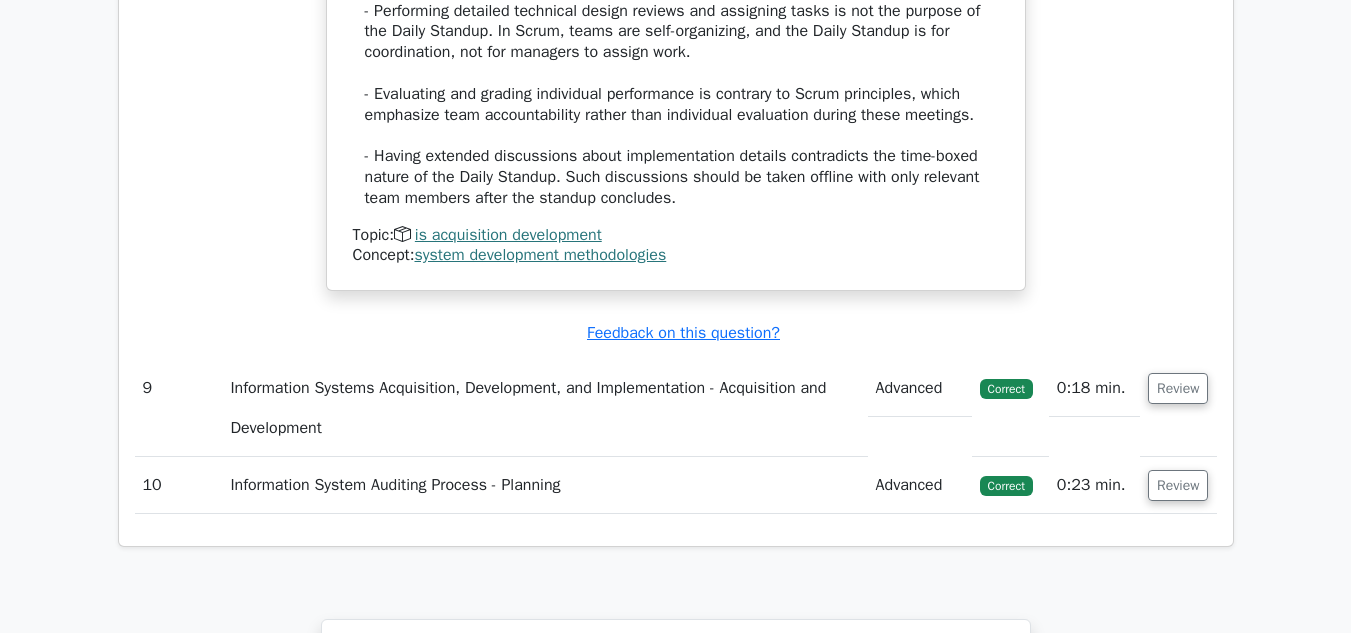 scroll, scrollTop: 10427, scrollLeft: 0, axis: vertical 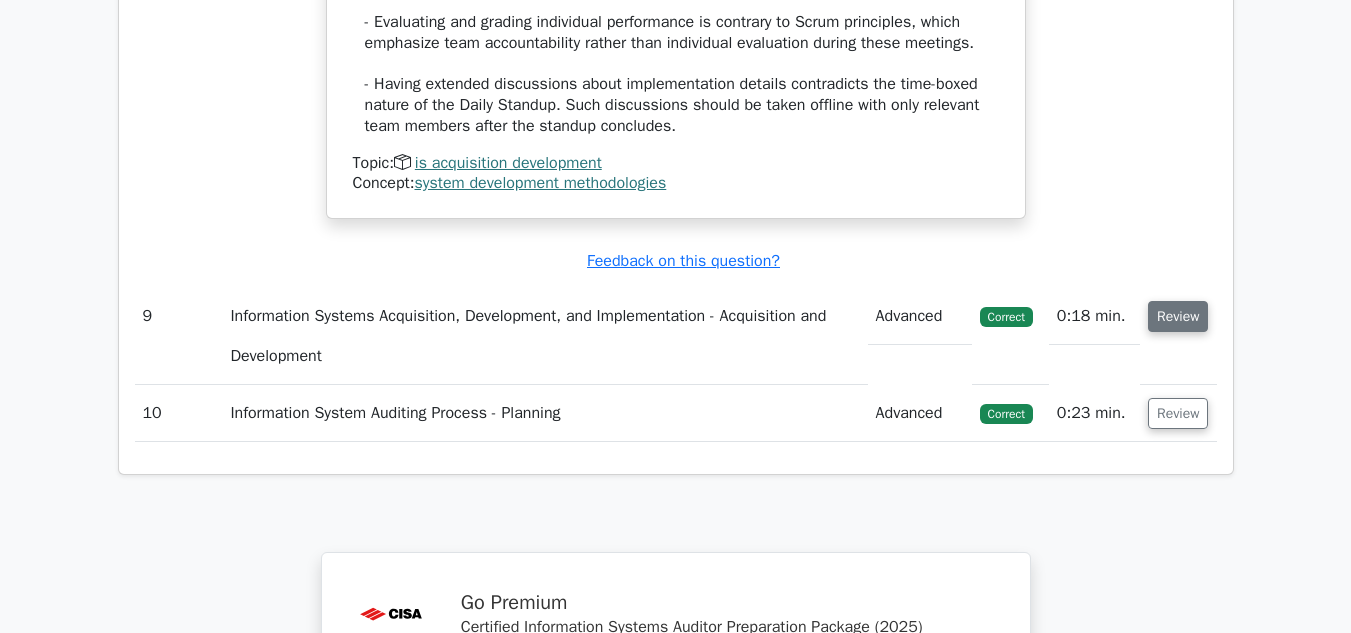 click on "Review" at bounding box center [1178, 316] 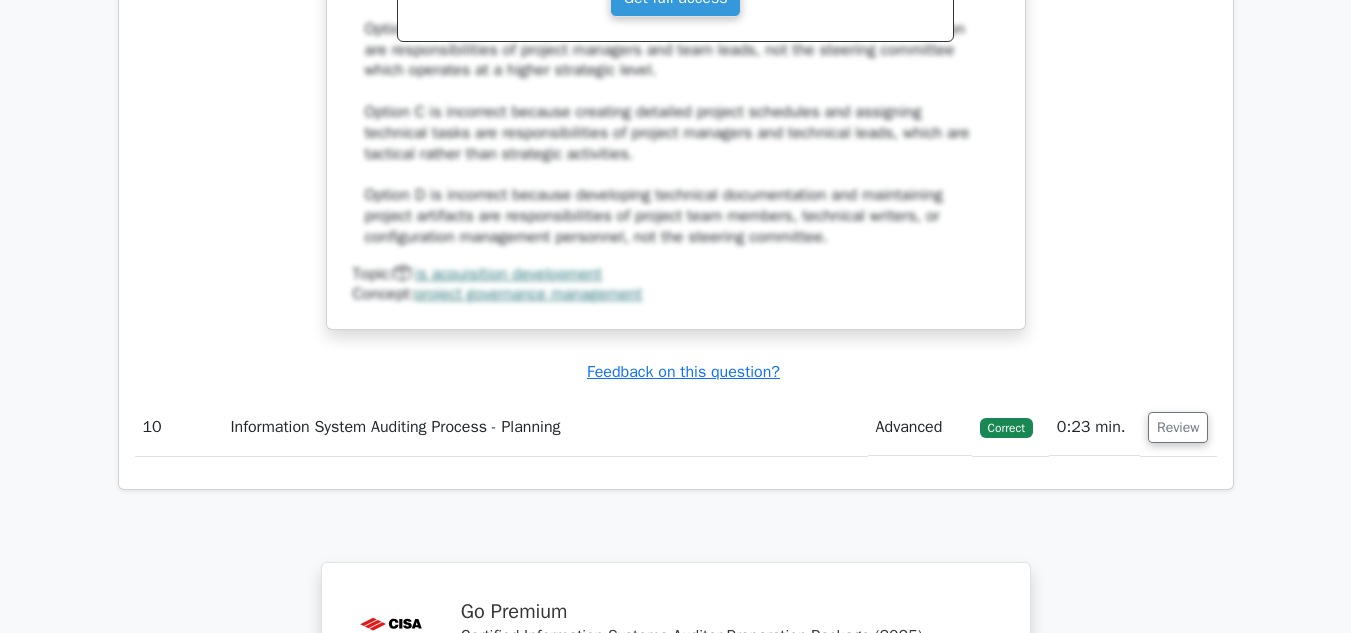 scroll, scrollTop: 11585, scrollLeft: 0, axis: vertical 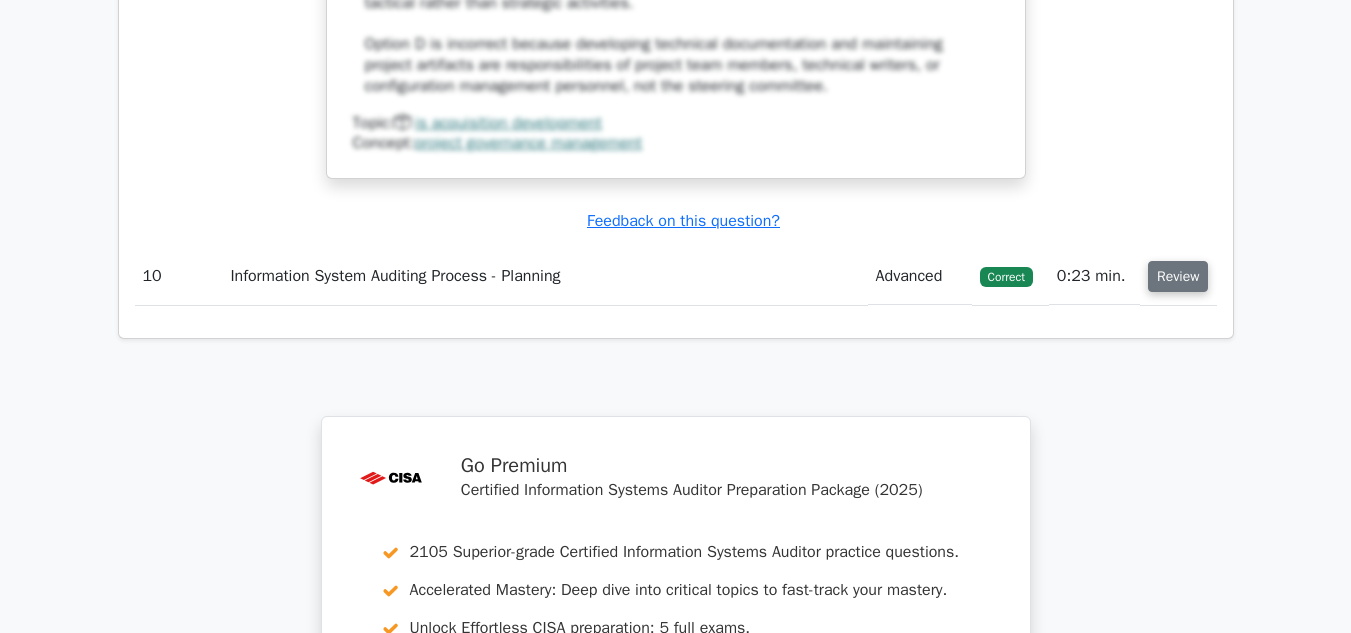 click on "Review" at bounding box center [1178, 276] 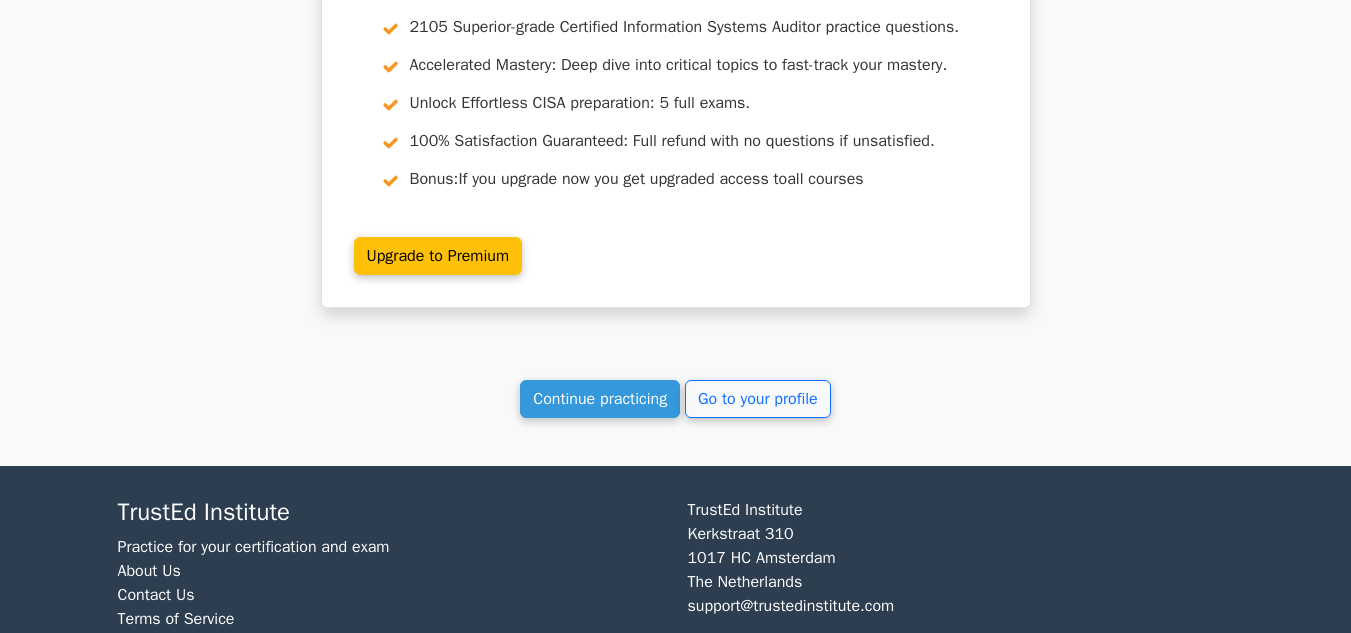 scroll, scrollTop: 13250, scrollLeft: 0, axis: vertical 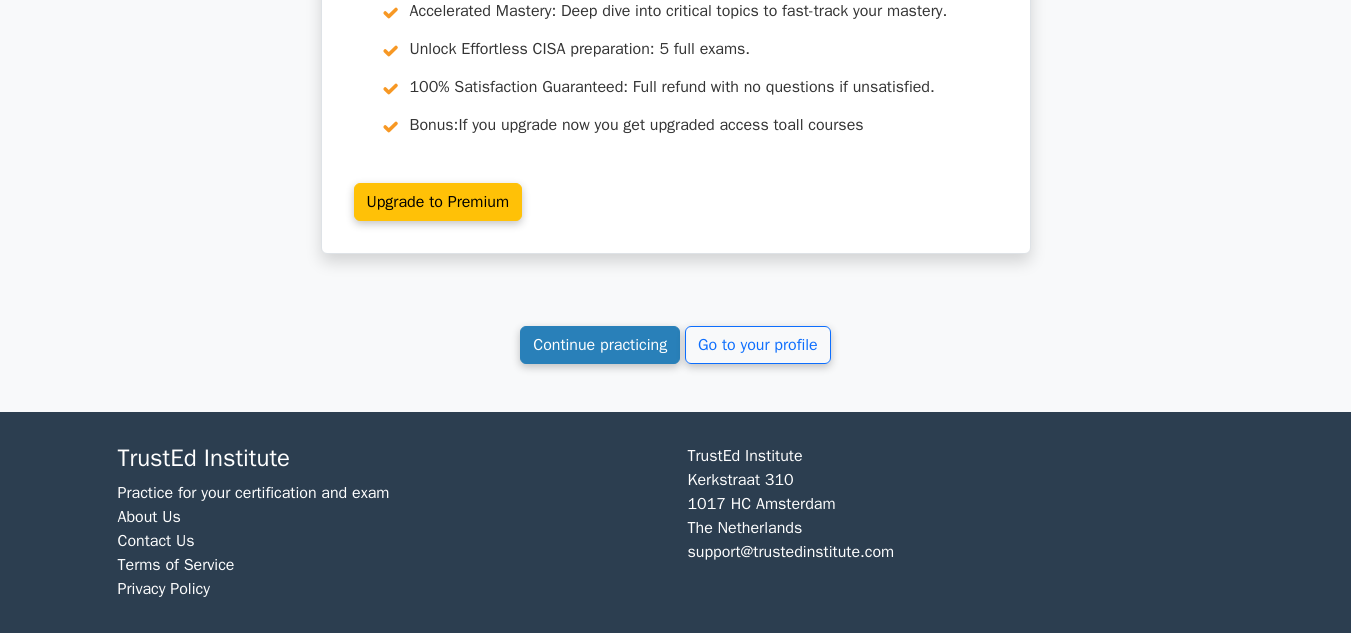 type 